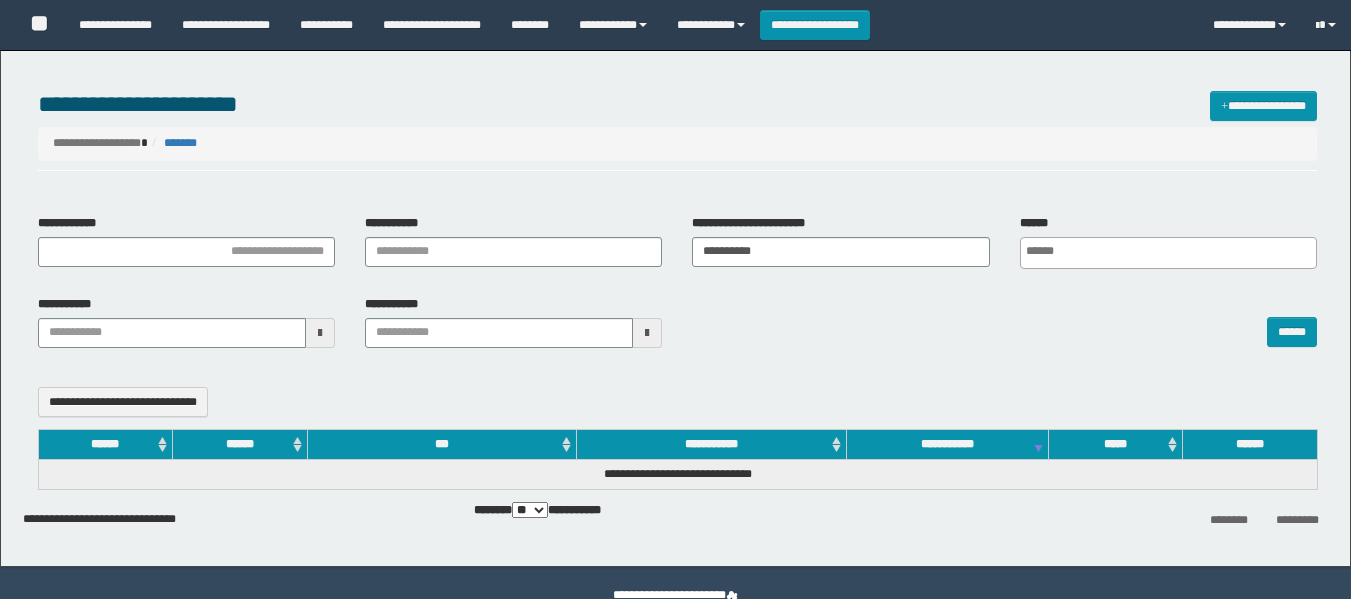 select 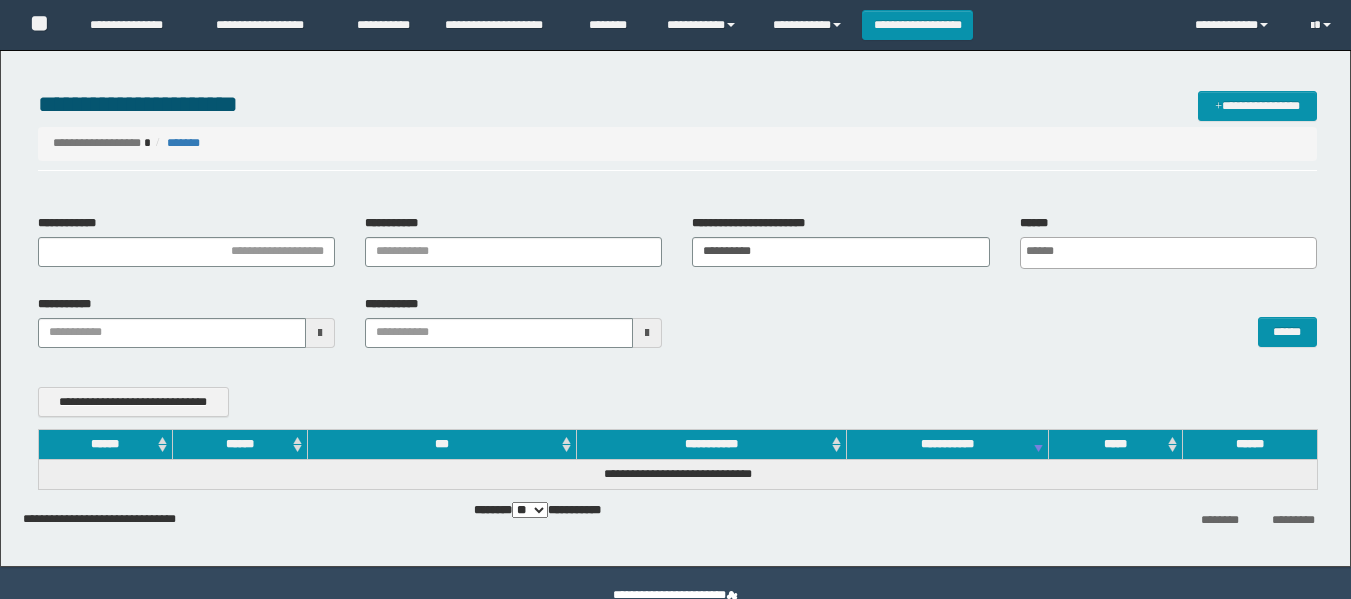 scroll, scrollTop: 0, scrollLeft: 0, axis: both 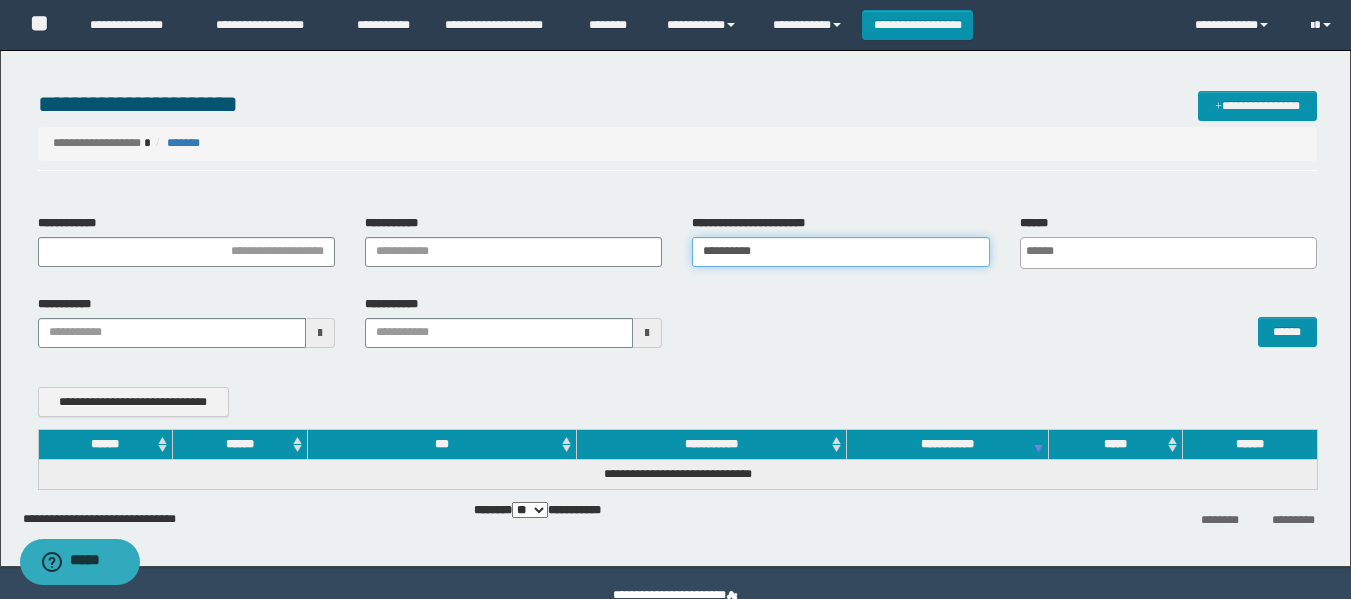 drag, startPoint x: 794, startPoint y: 248, endPoint x: 388, endPoint y: 316, distance: 411.65518 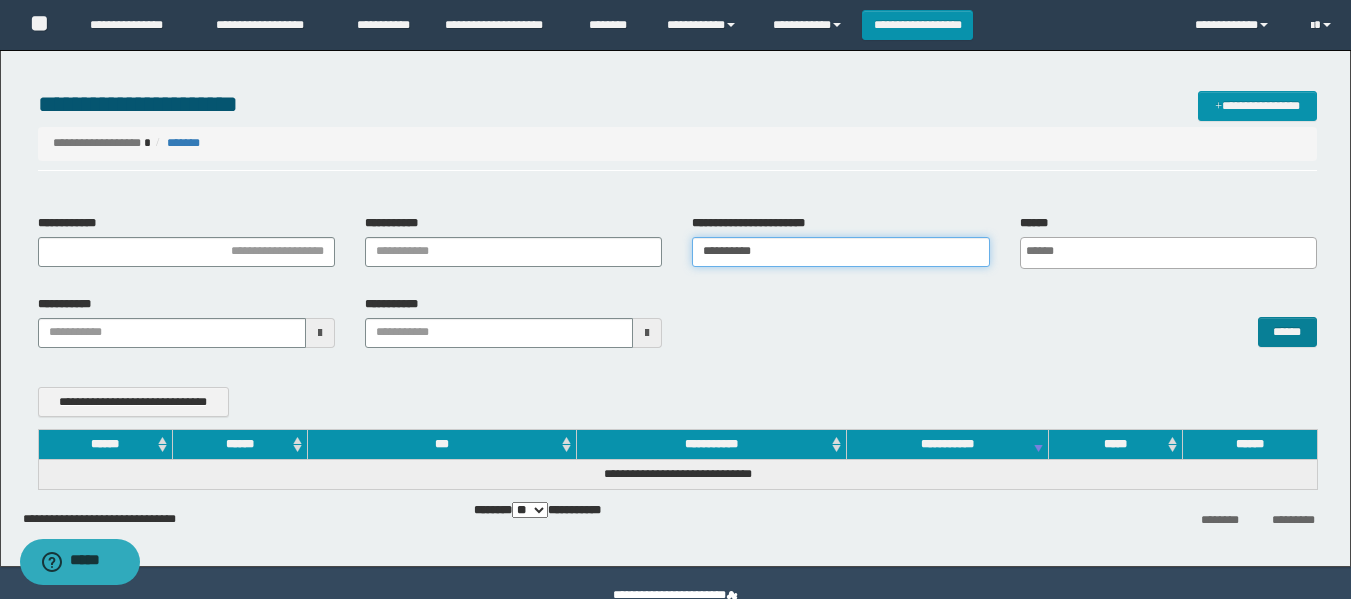 type on "**********" 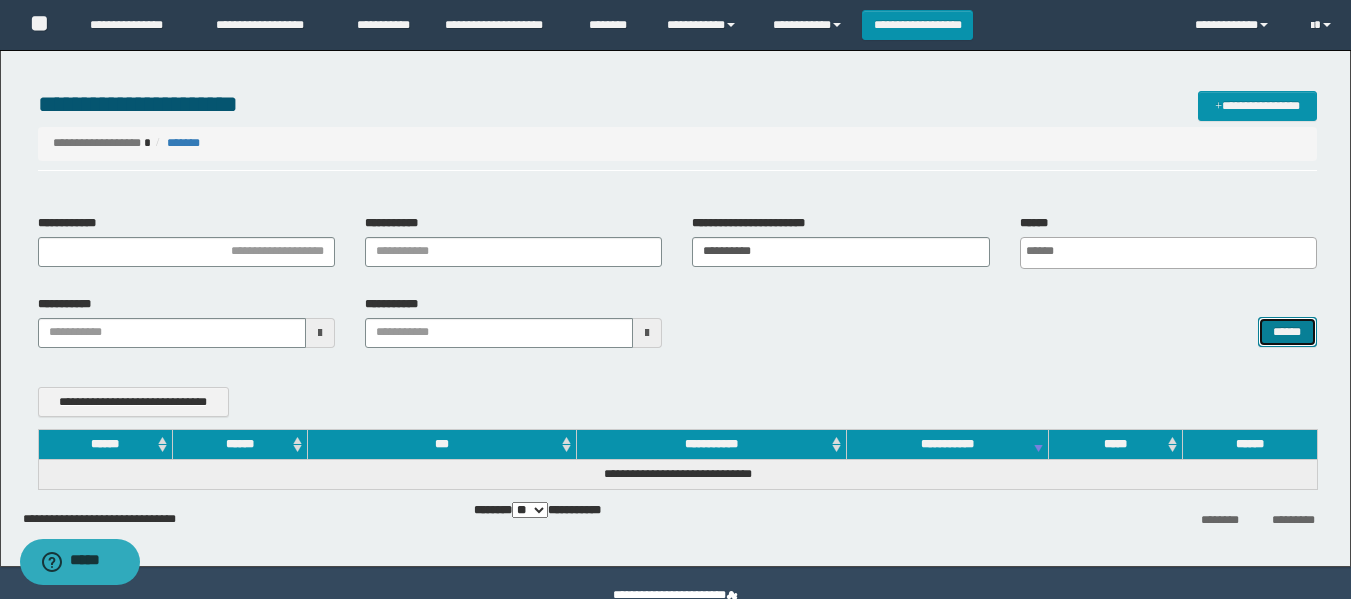 click on "******" at bounding box center (1287, 332) 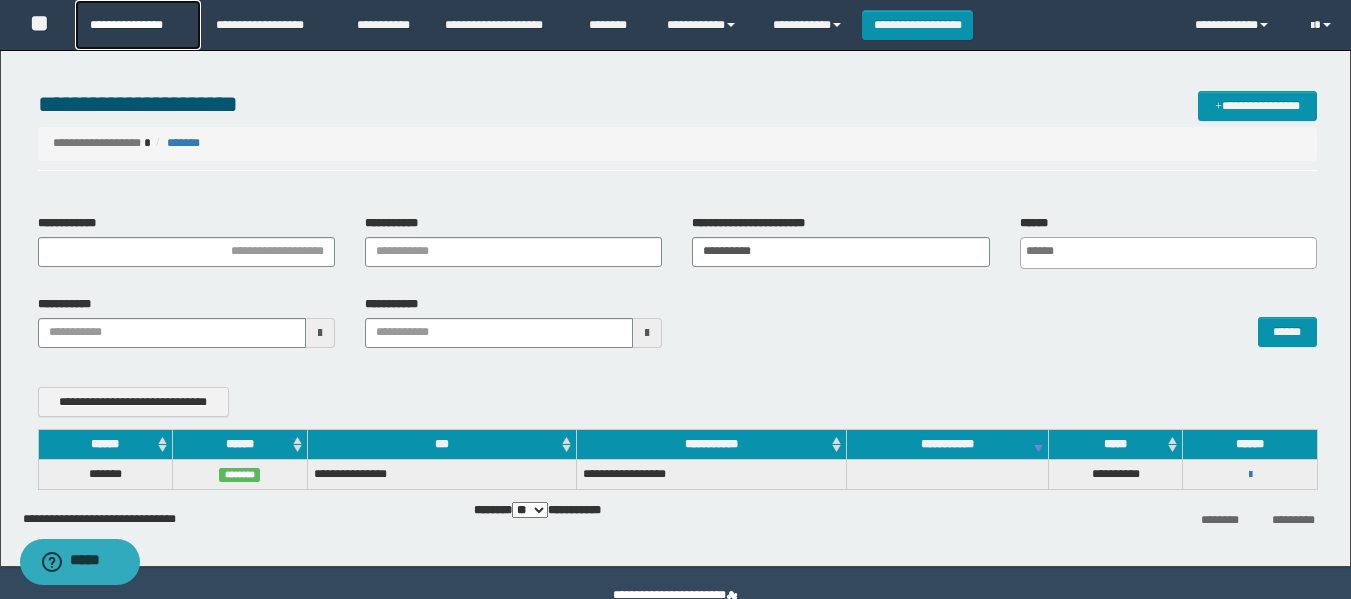 click on "**********" at bounding box center [137, 25] 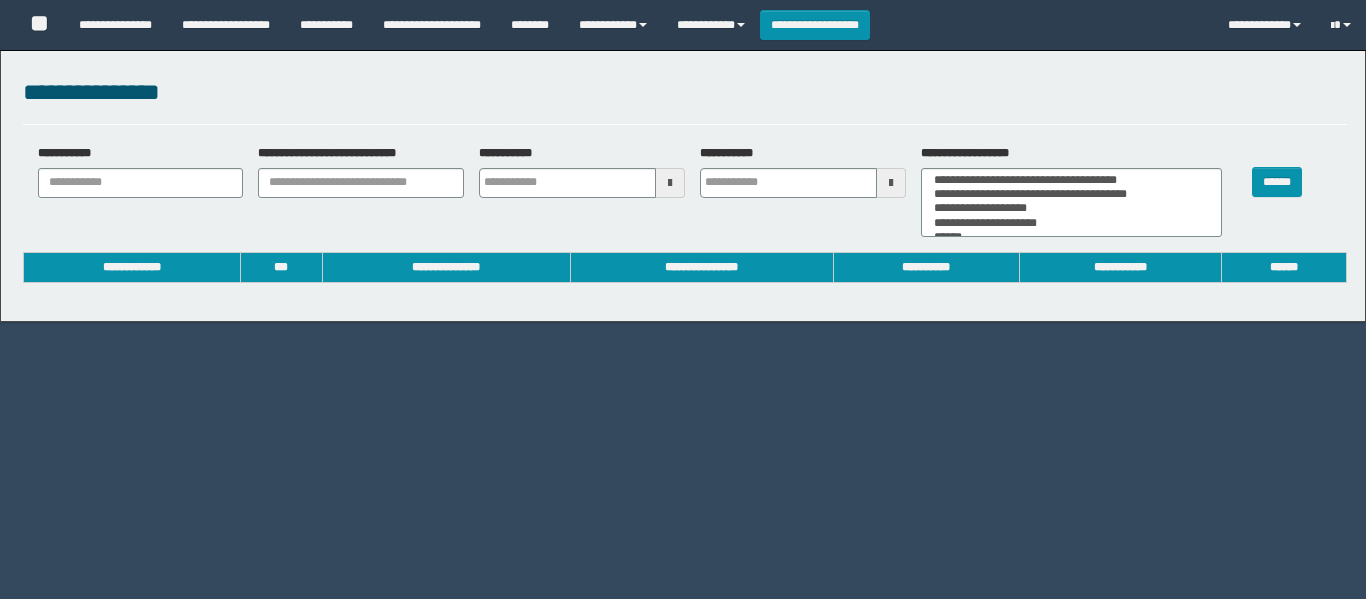 select 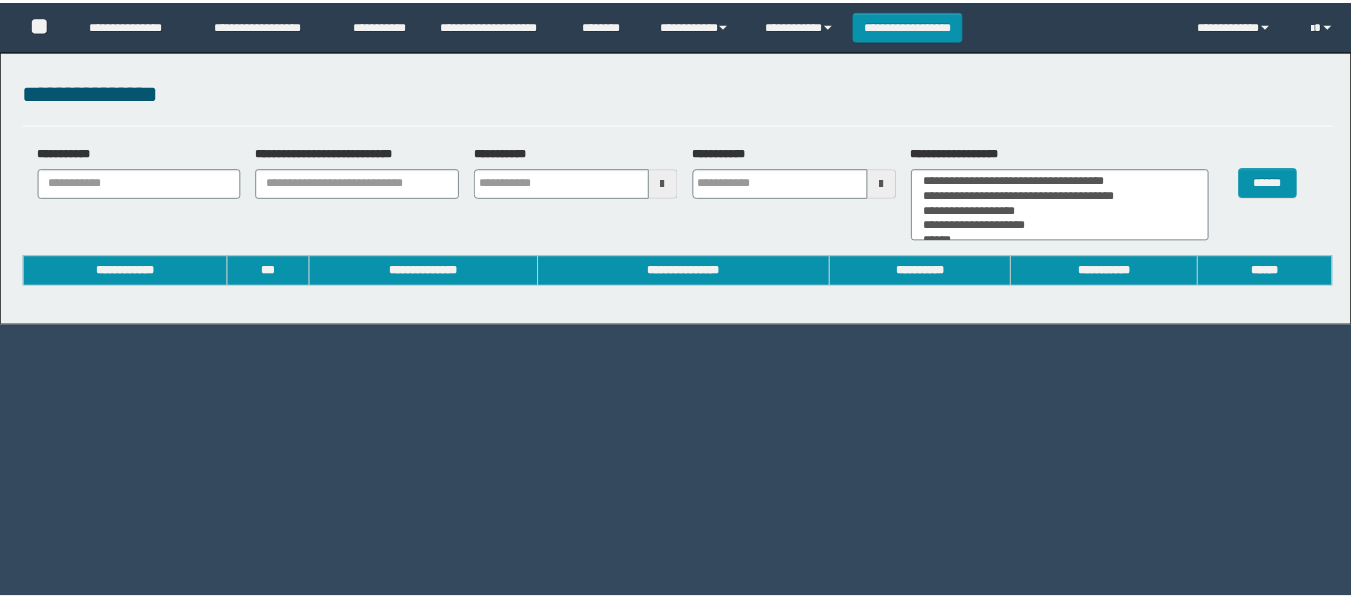 scroll, scrollTop: 0, scrollLeft: 0, axis: both 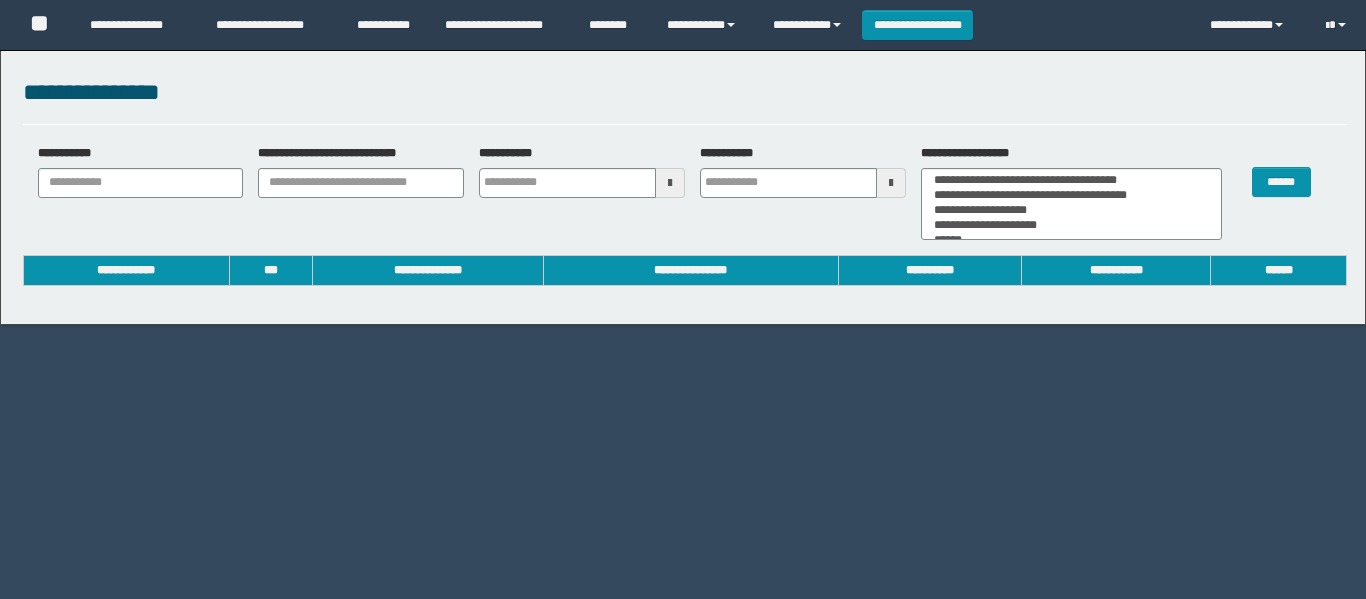 type 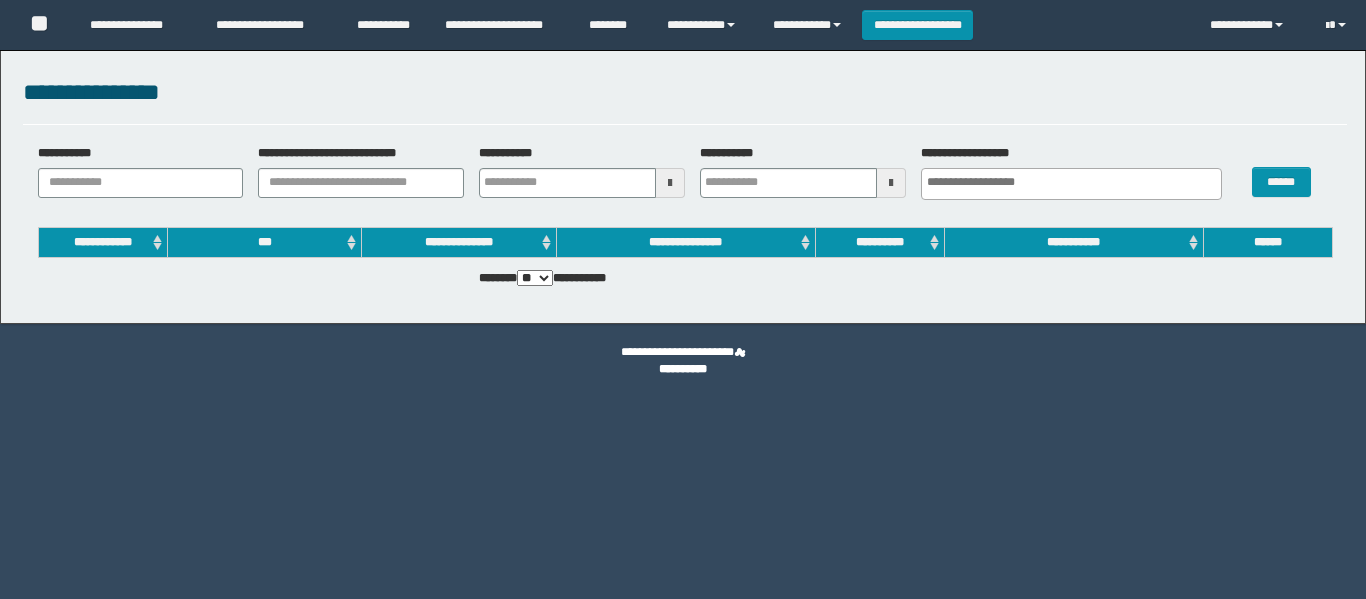 scroll, scrollTop: 0, scrollLeft: 0, axis: both 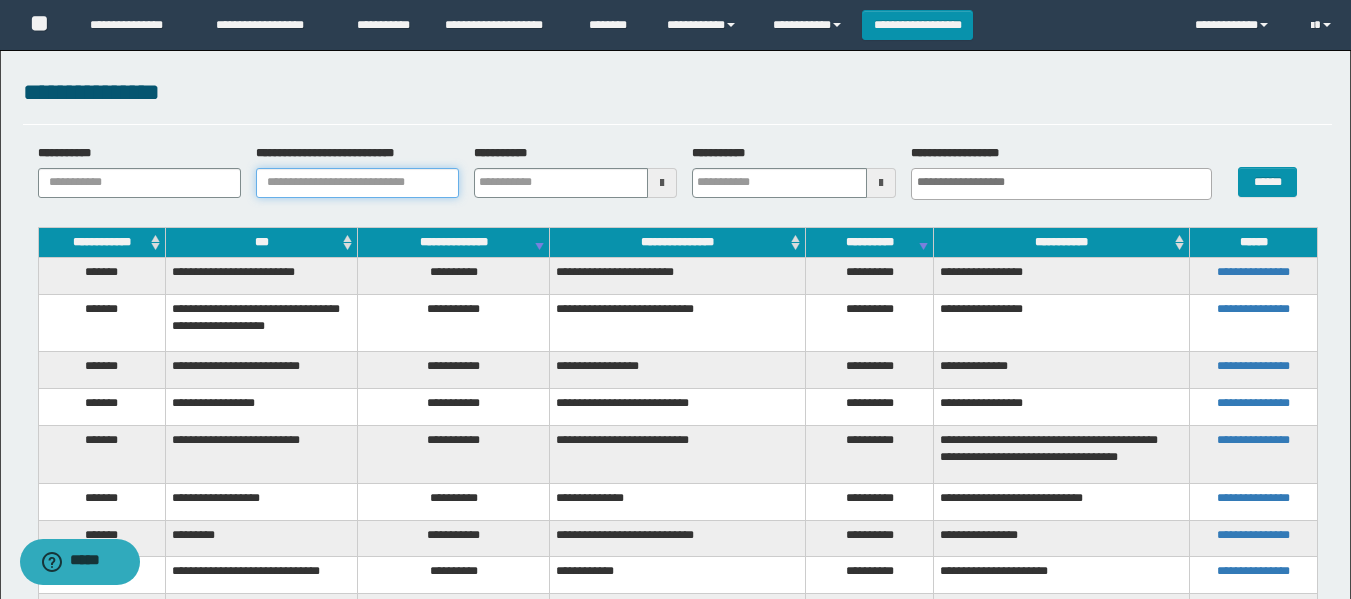click on "**********" at bounding box center [357, 183] 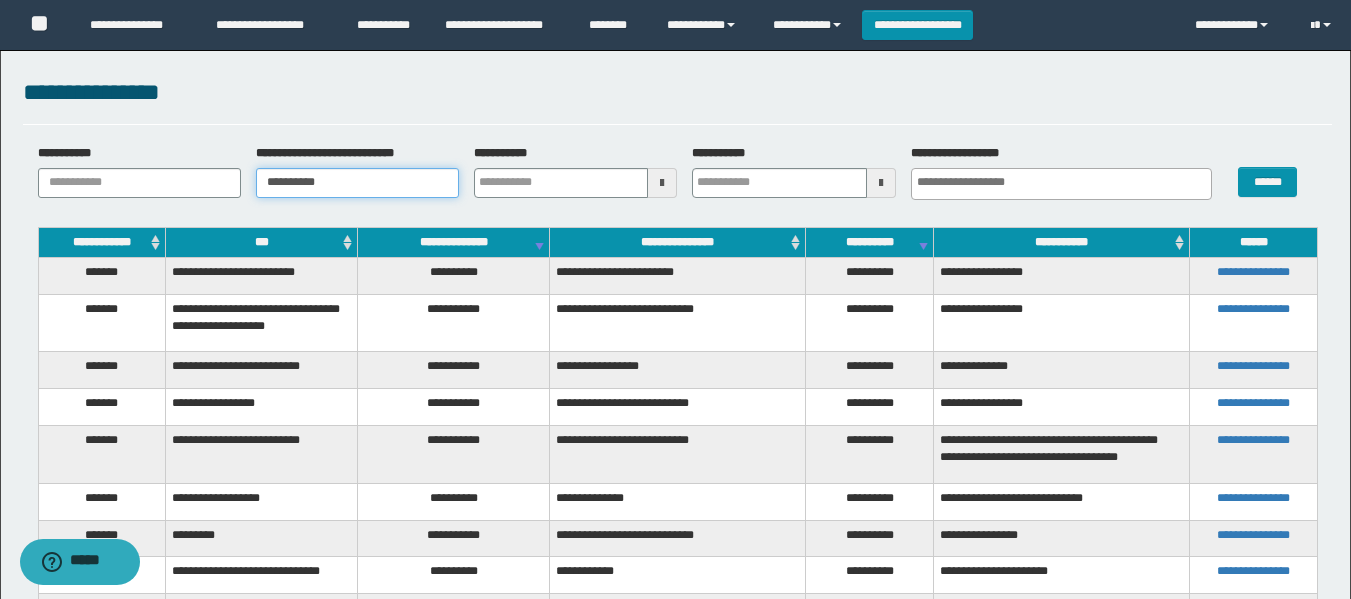 type 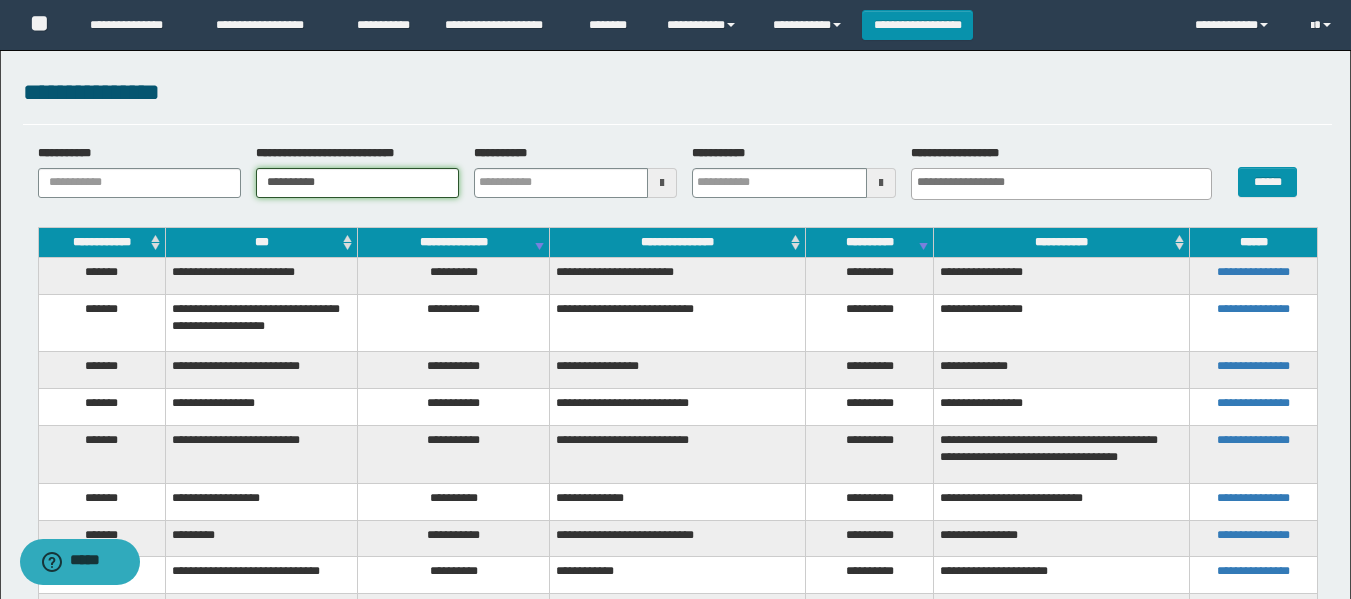 type on "**********" 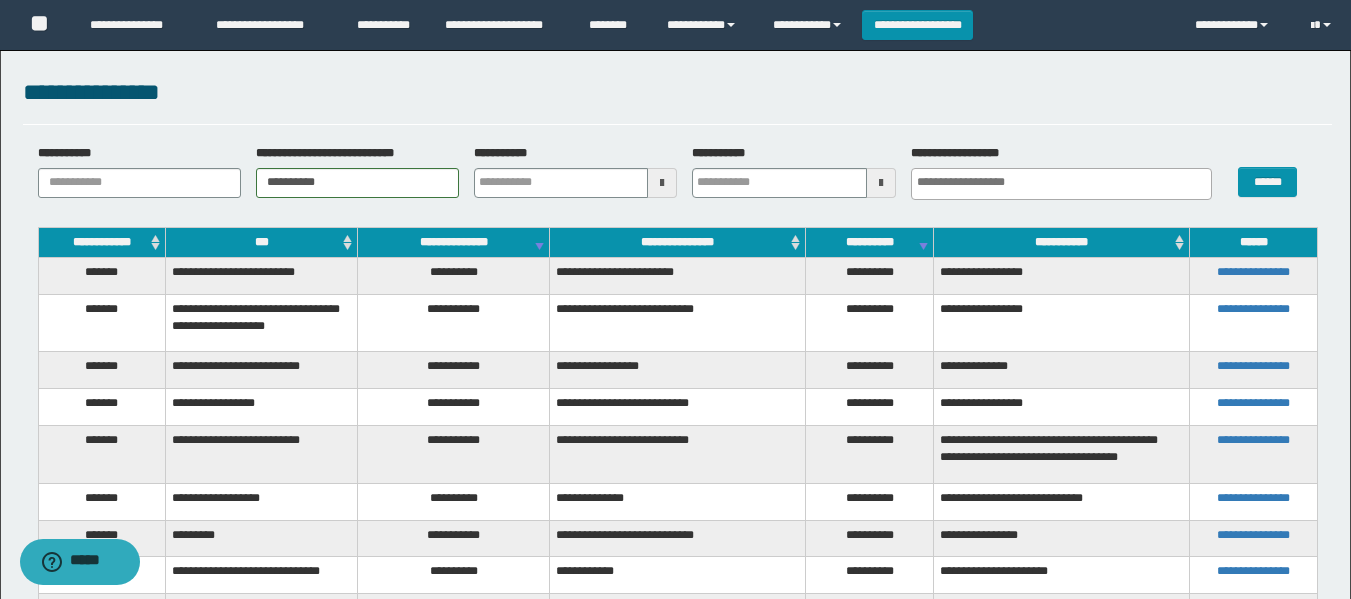 click on "******" at bounding box center (1277, 171) 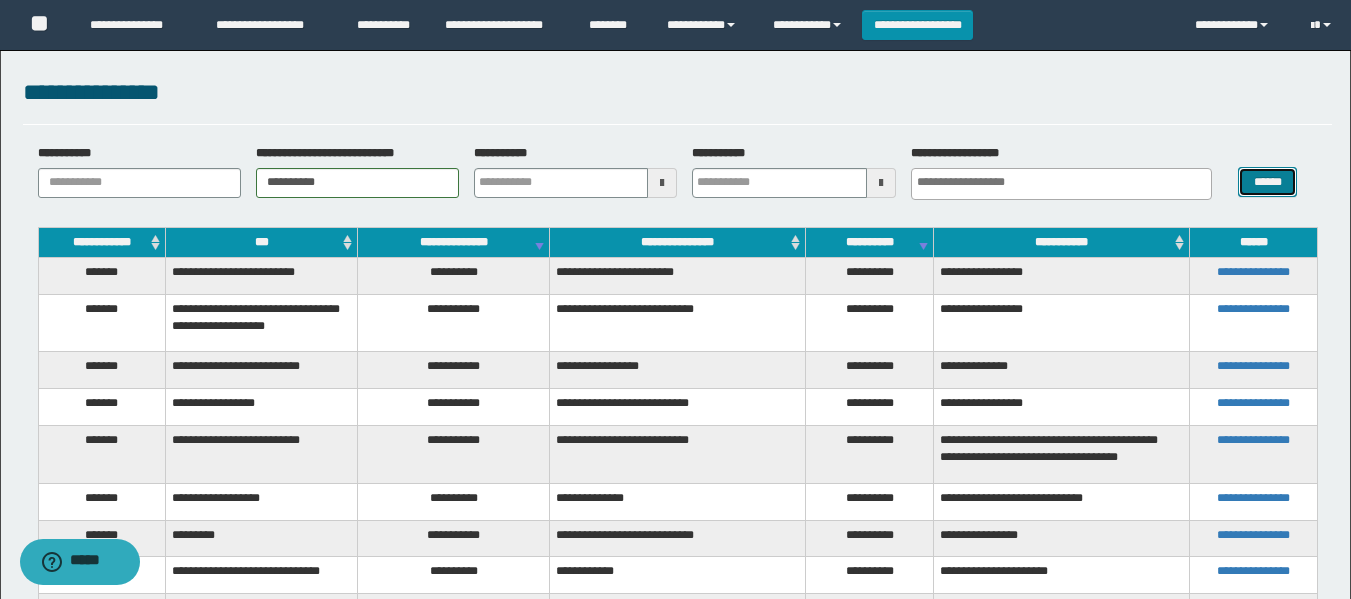 click on "******" at bounding box center (1267, 182) 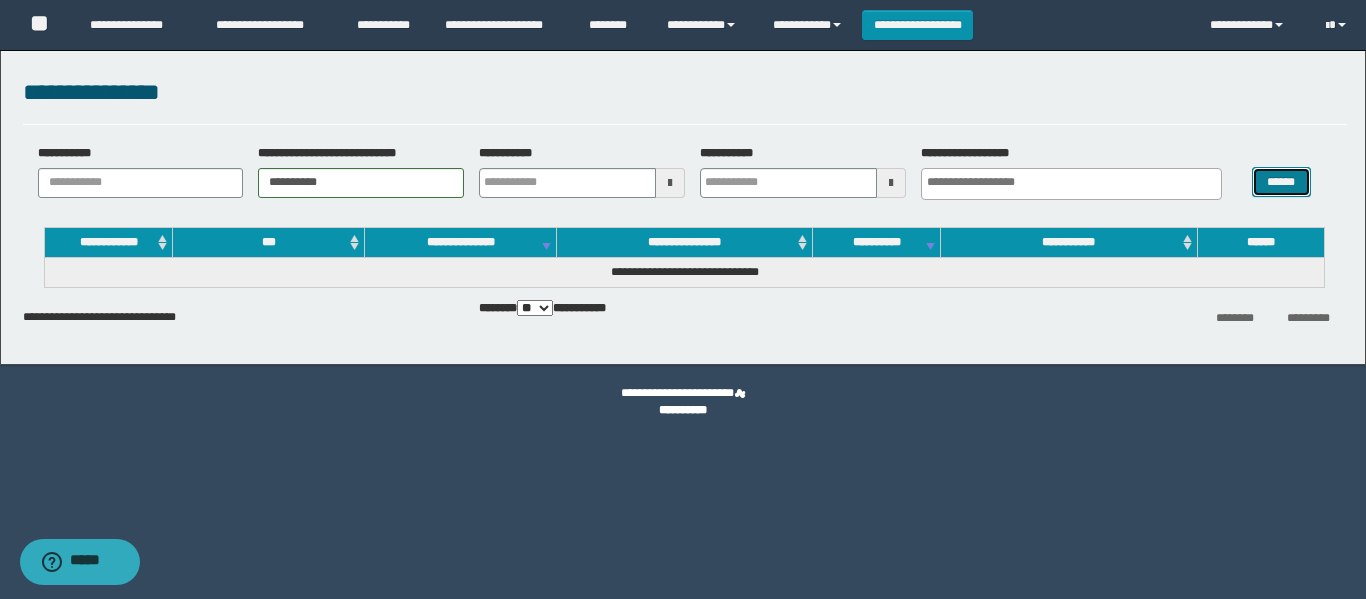 type 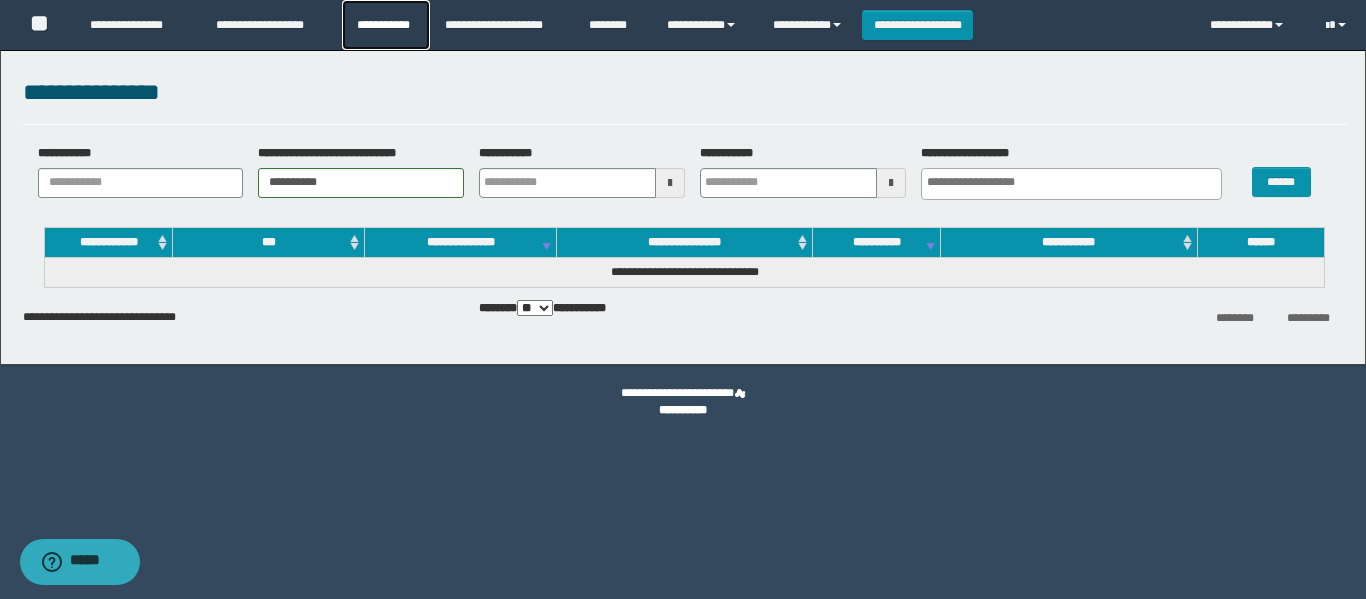 click on "**********" at bounding box center (386, 25) 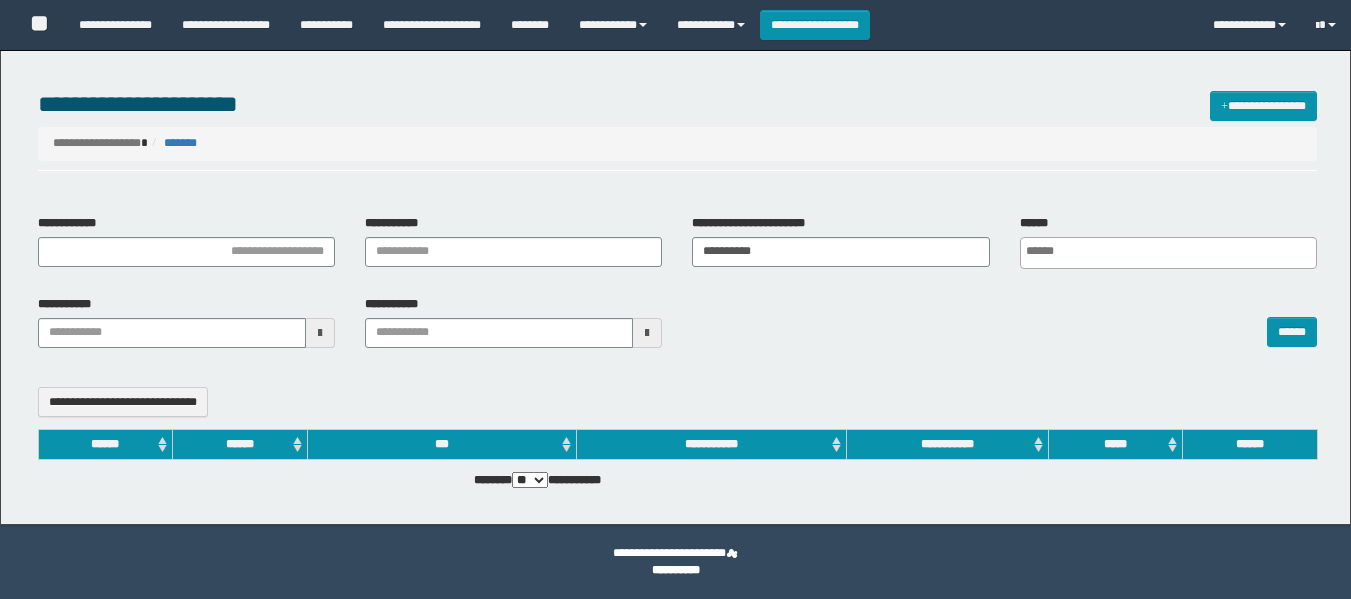 select 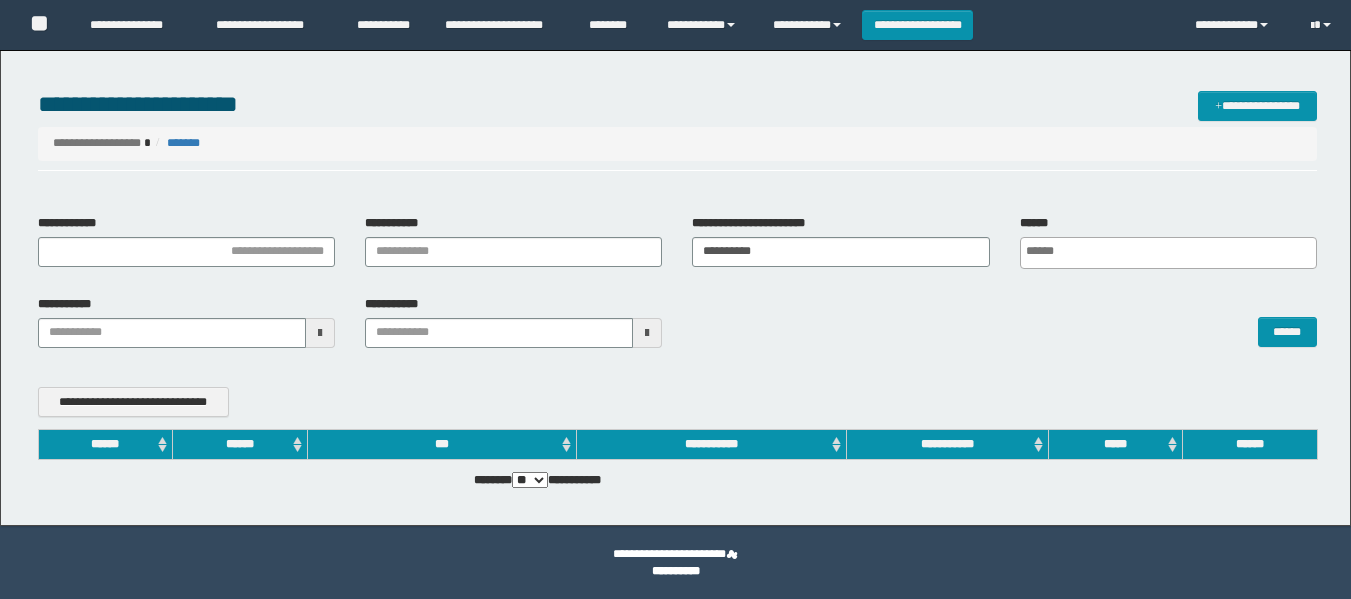 scroll, scrollTop: 0, scrollLeft: 0, axis: both 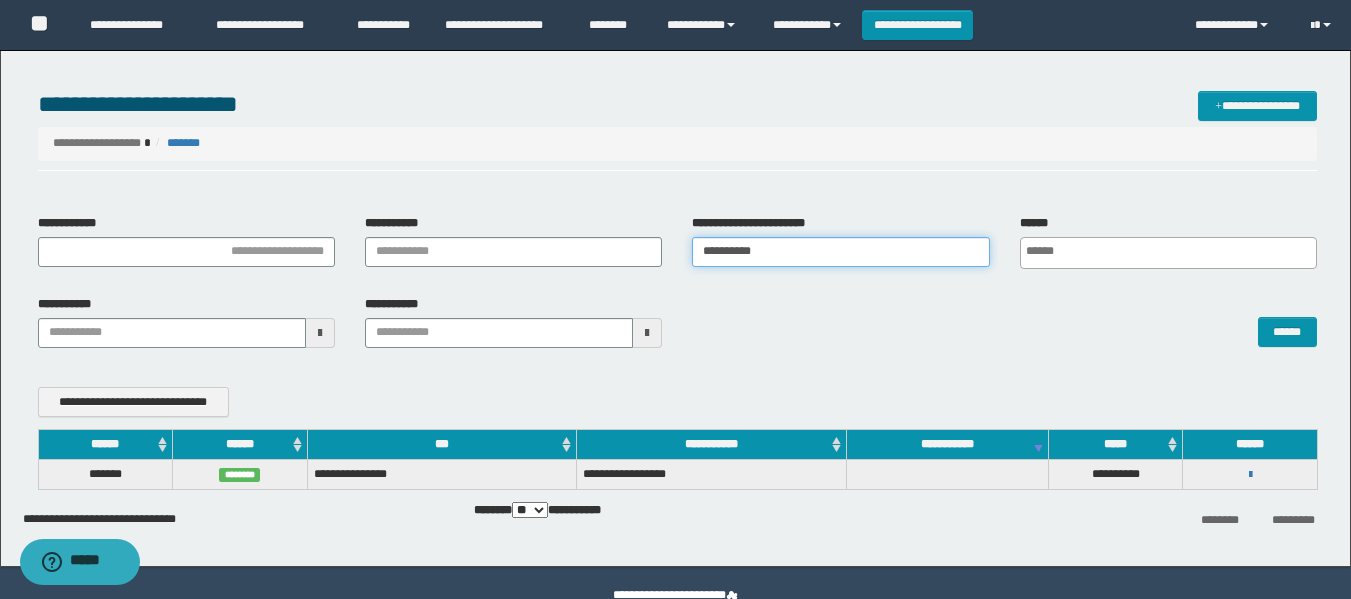 drag, startPoint x: 610, startPoint y: 285, endPoint x: 582, endPoint y: 285, distance: 28 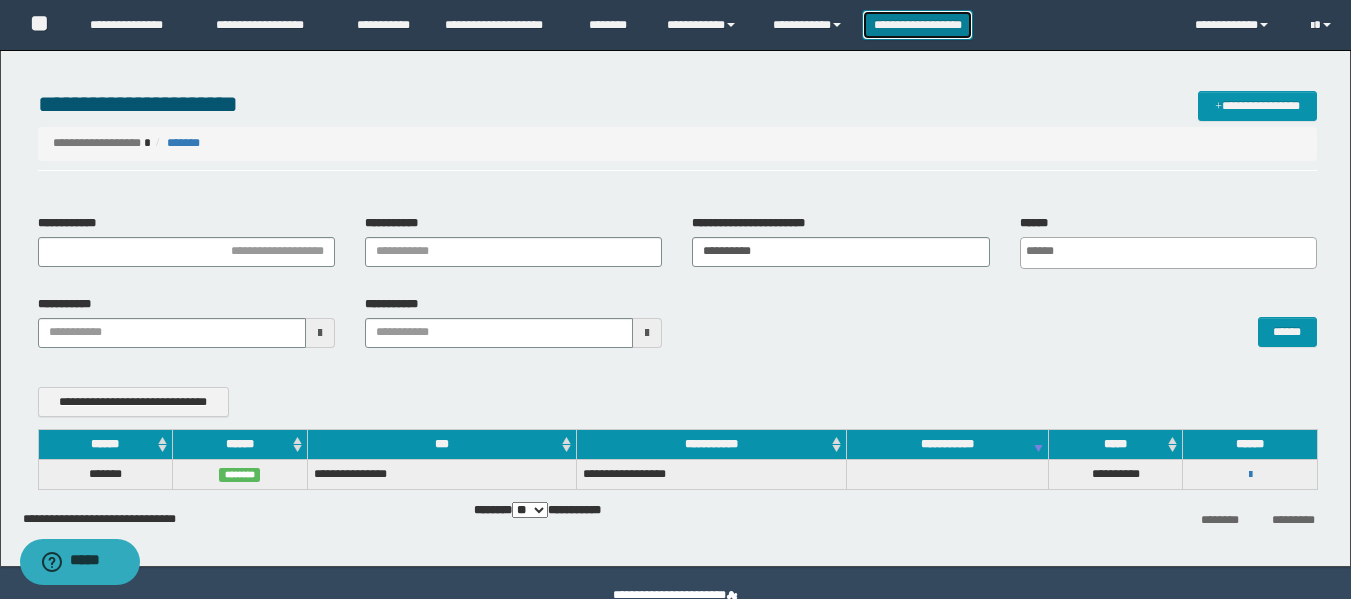 click on "**********" at bounding box center (917, 25) 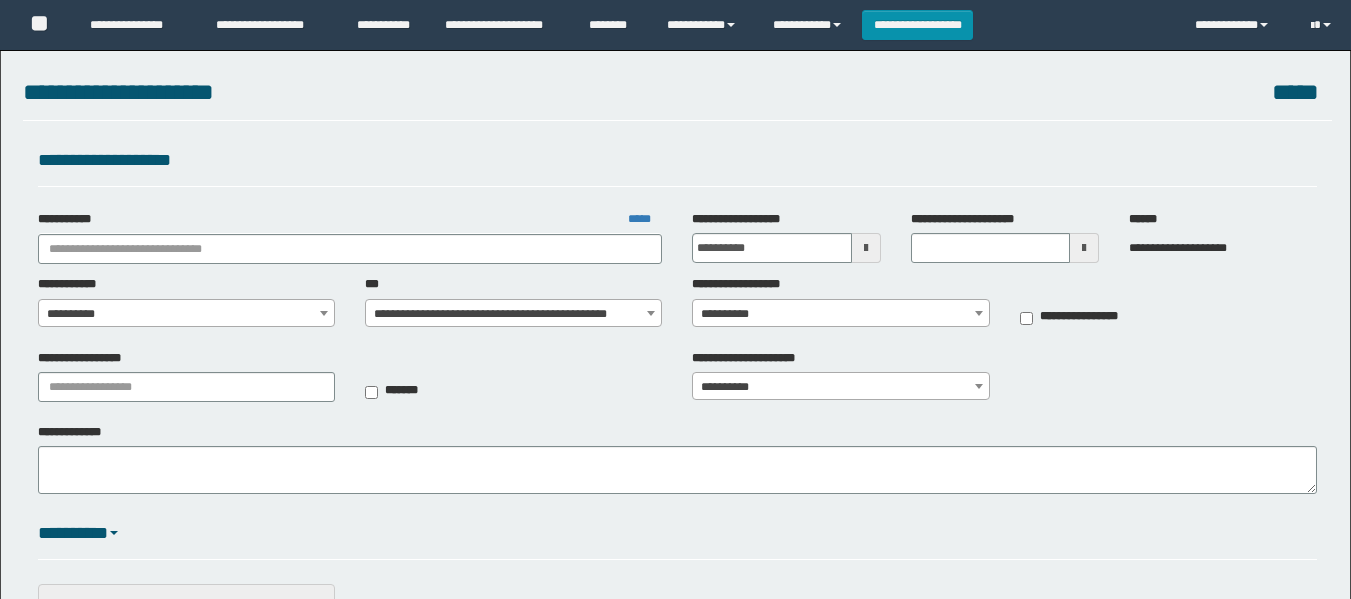 scroll, scrollTop: 0, scrollLeft: 0, axis: both 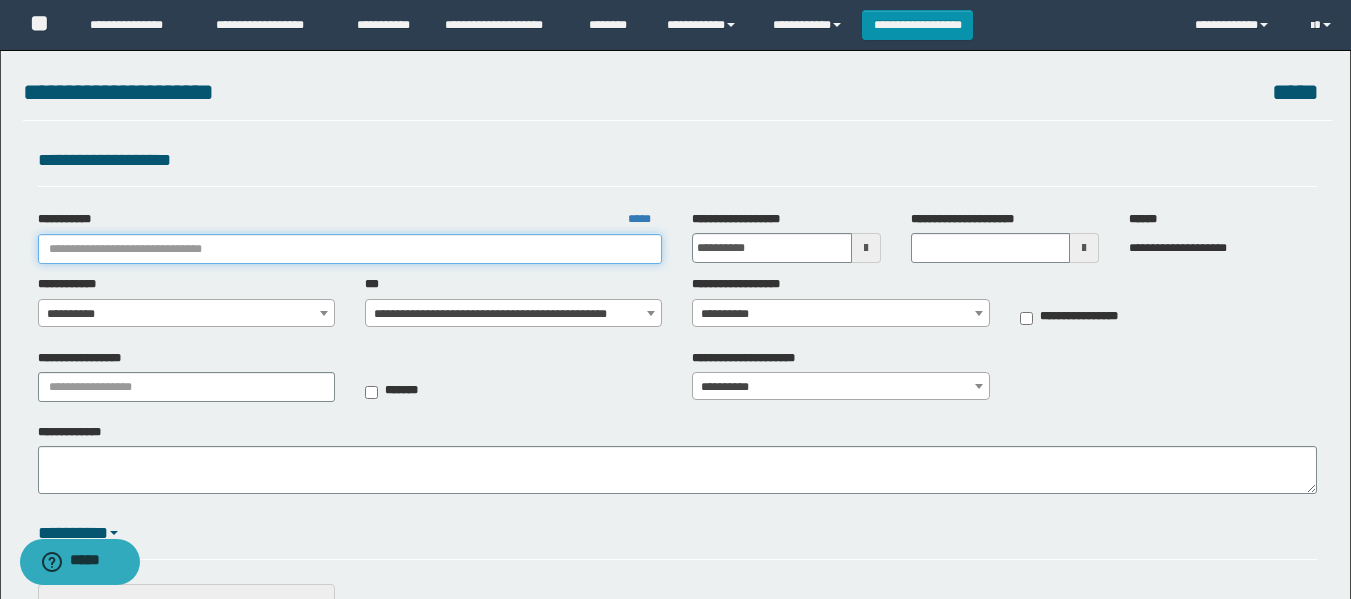 click on "**********" at bounding box center (350, 249) 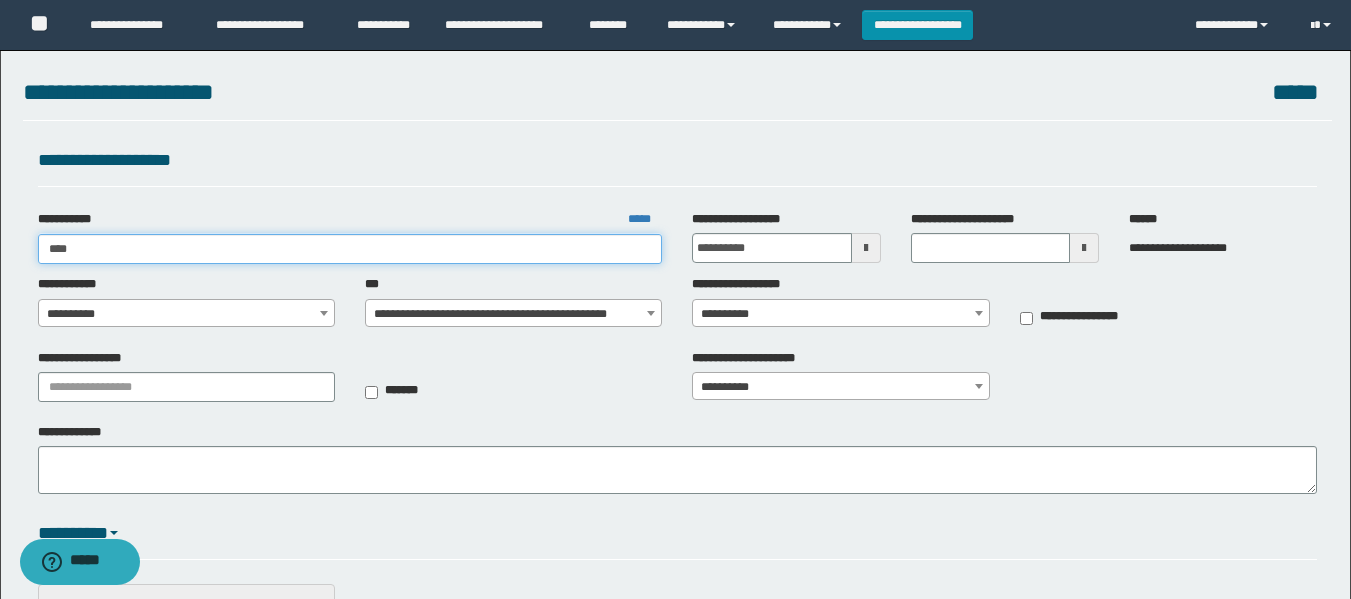 type on "*****" 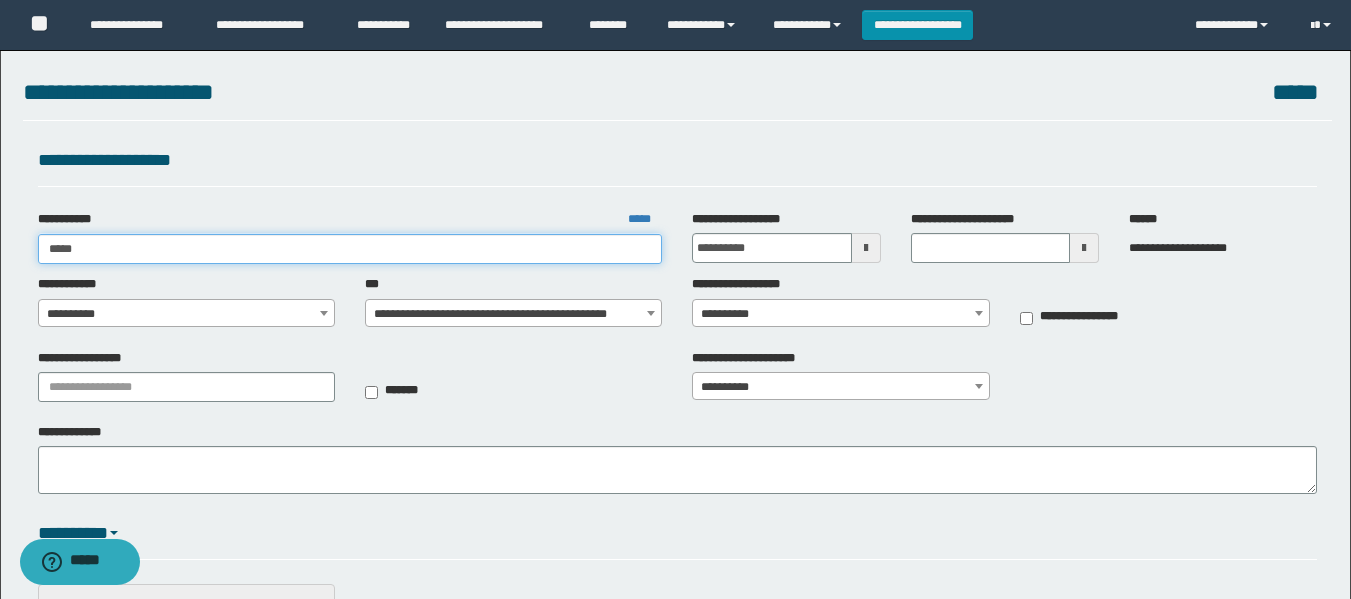 type on "*****" 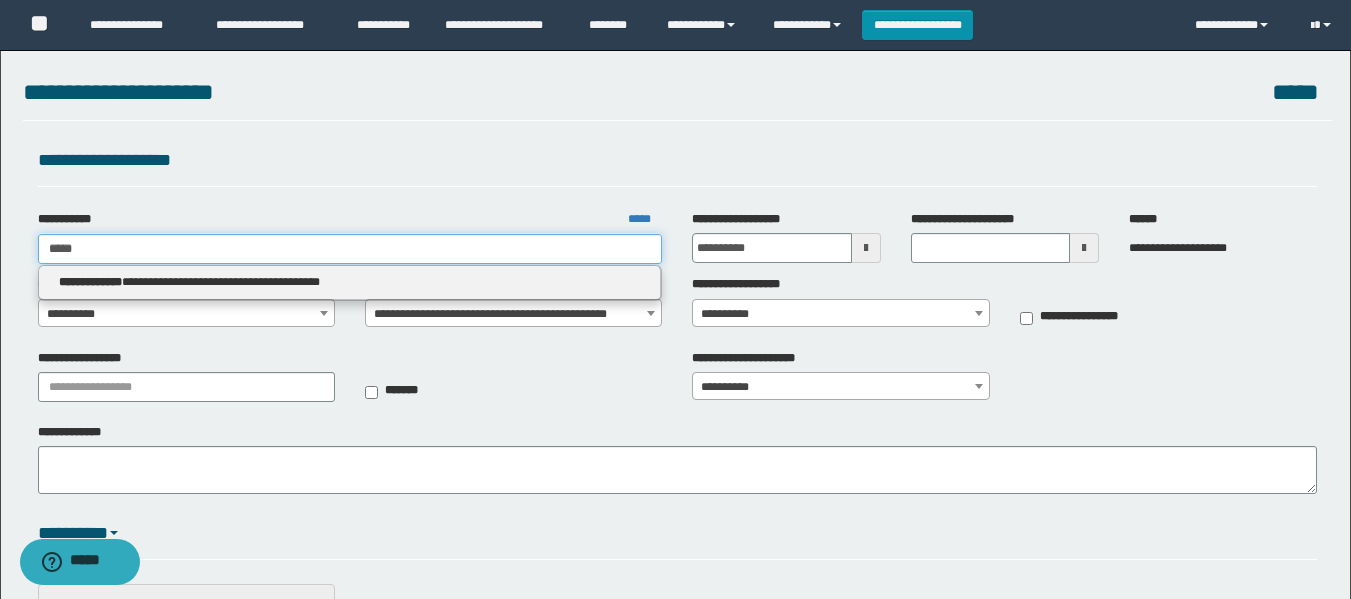type on "*****" 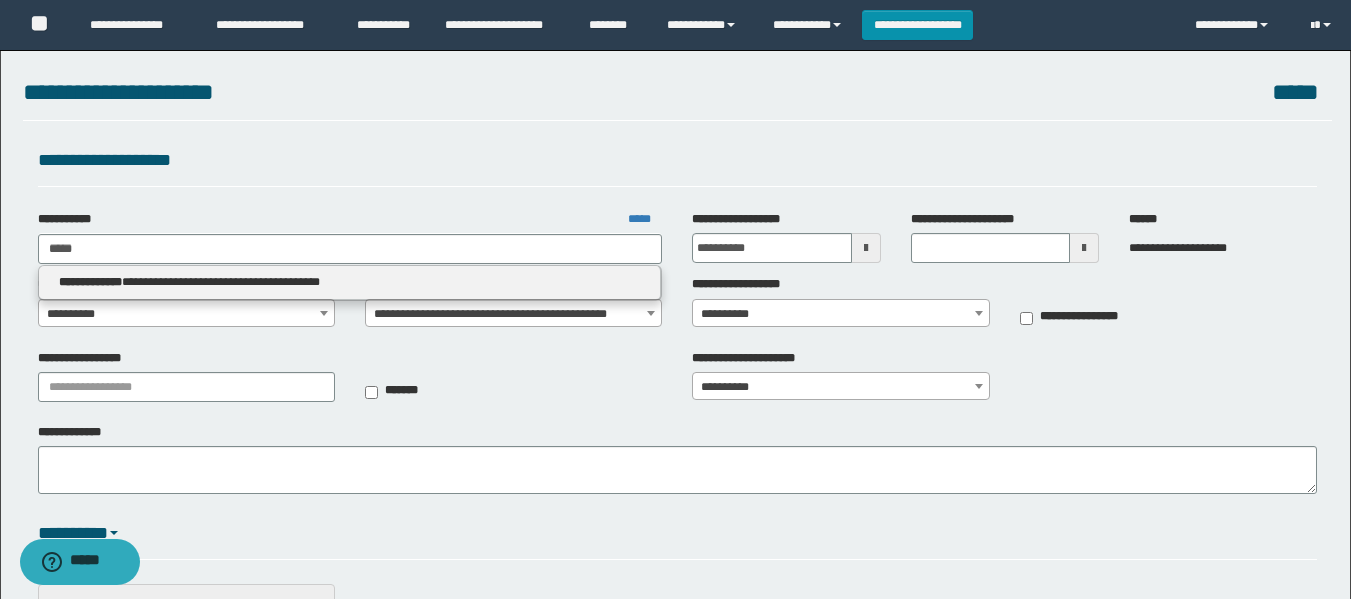 click on "**********" at bounding box center (350, 282) 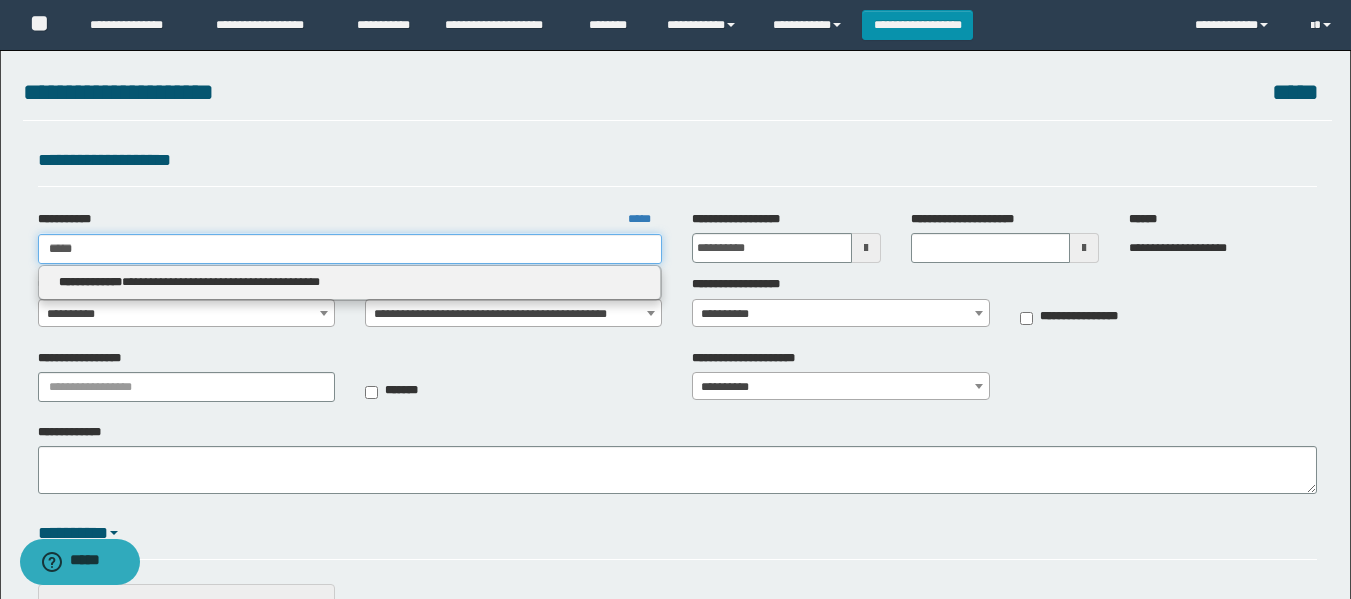 type 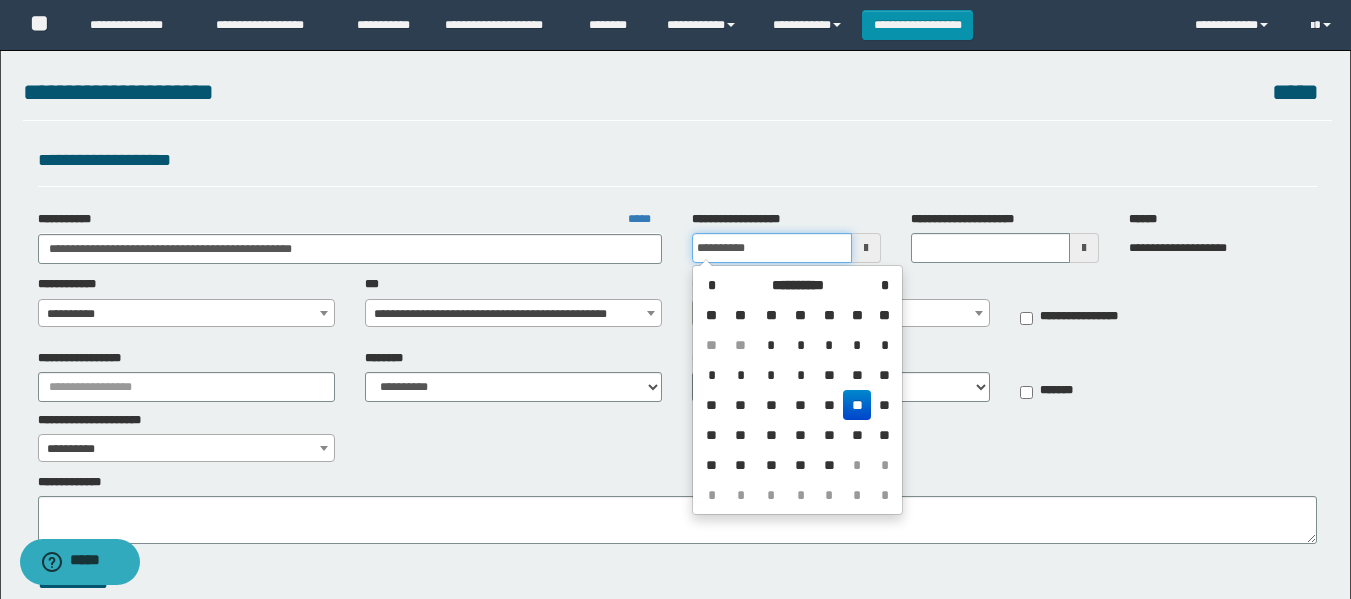 click on "**********" at bounding box center (771, 248) 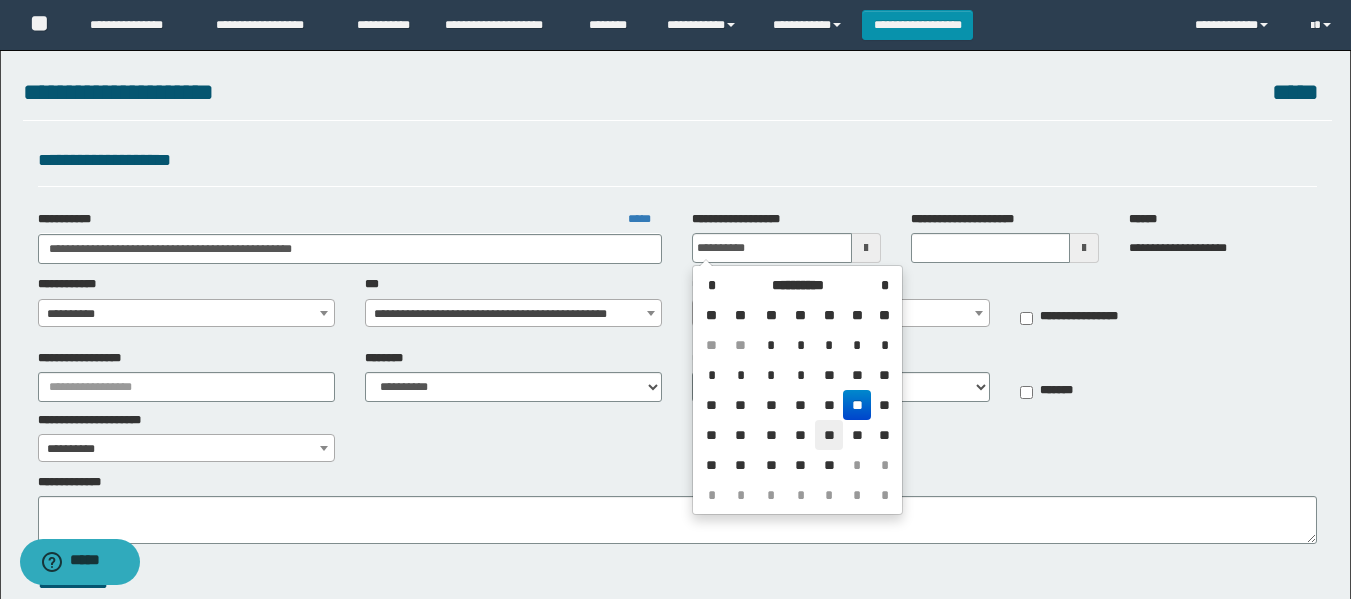click on "**" at bounding box center [829, 435] 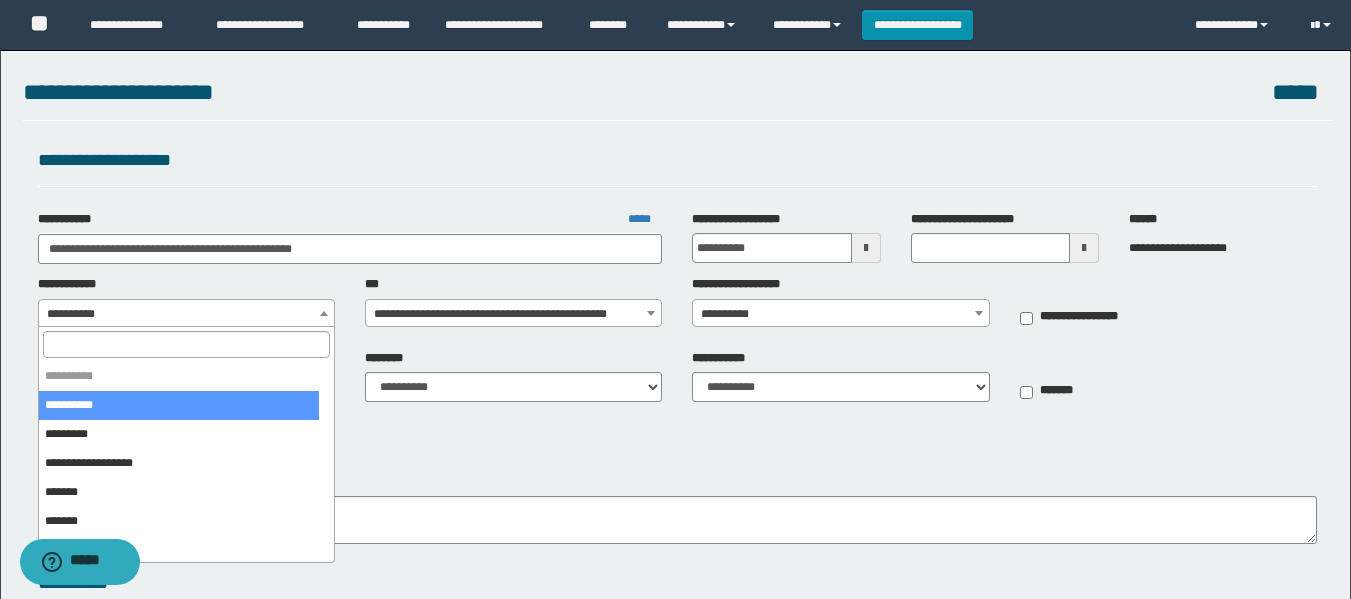 click on "**********" at bounding box center [186, 314] 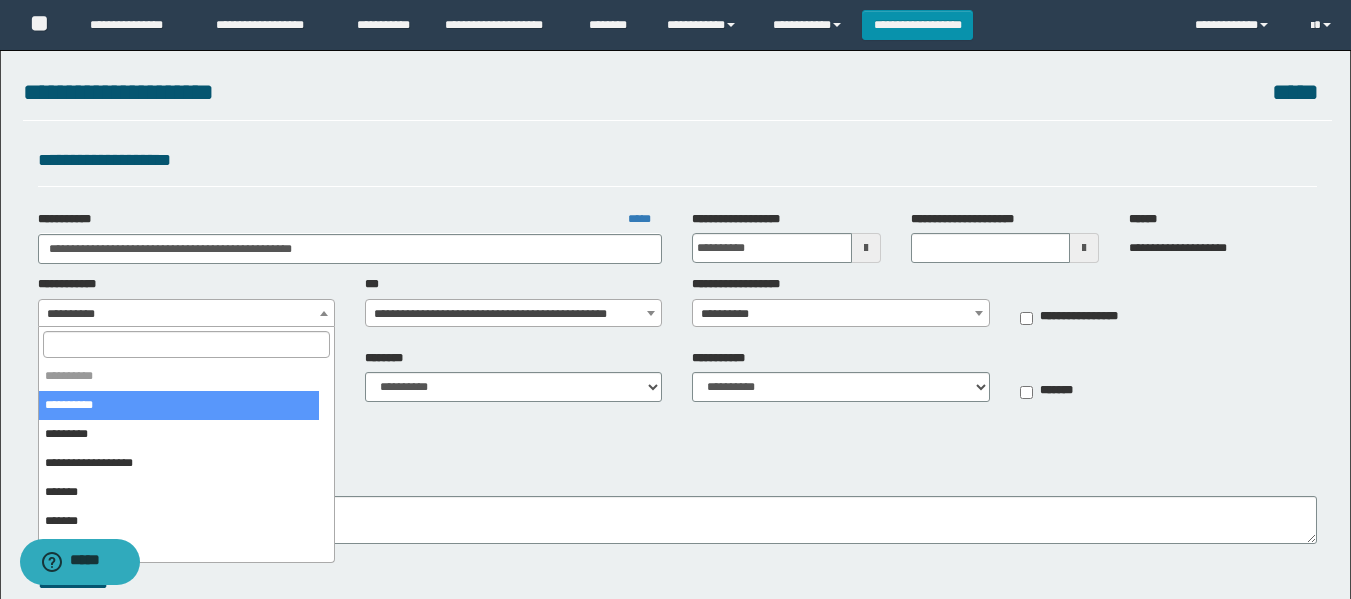click on "**********" at bounding box center (186, 445) 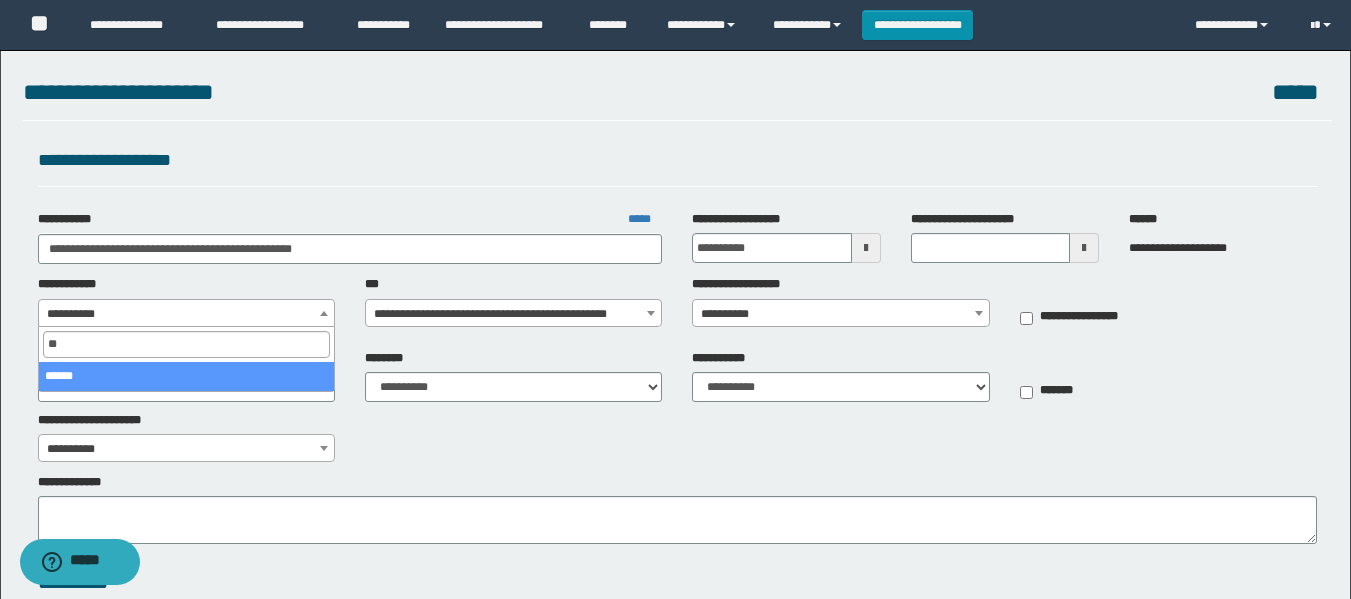 type on "***" 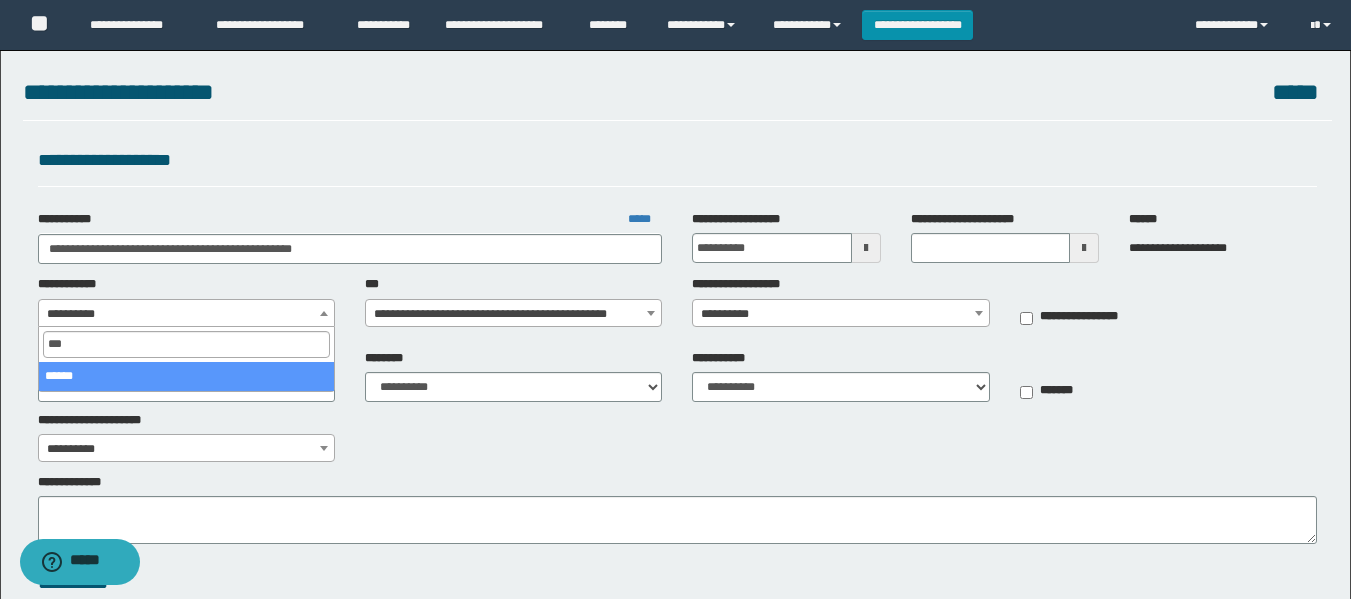 select on "**" 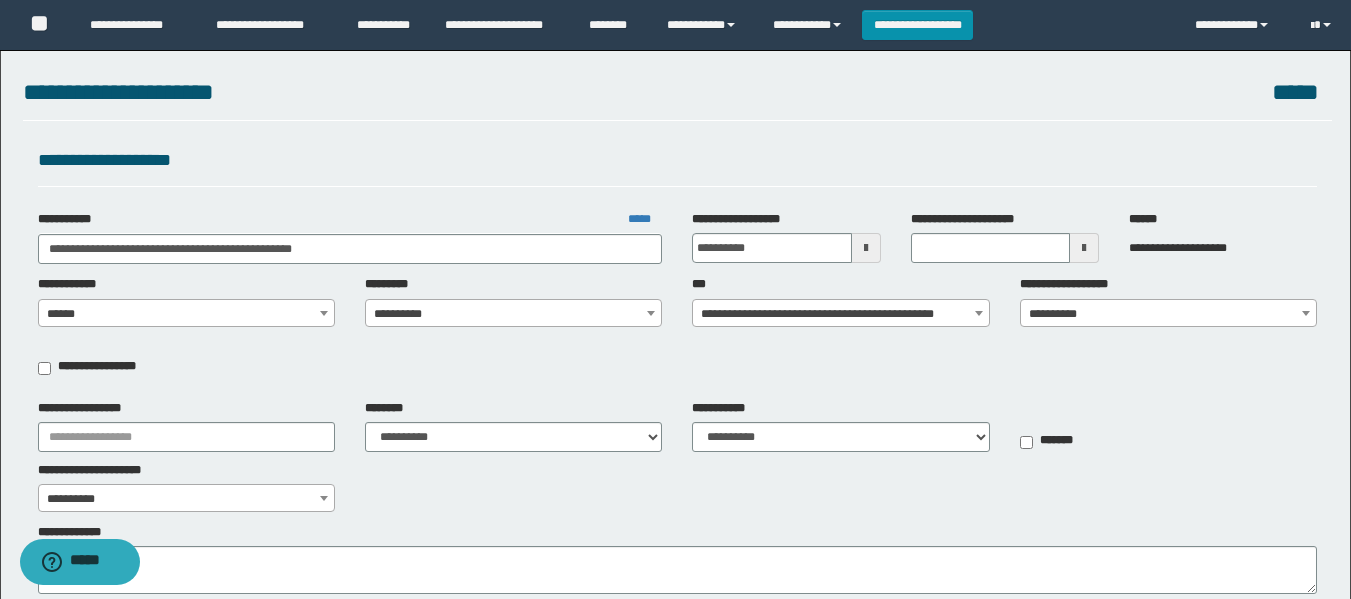 click on "**********" at bounding box center (513, 314) 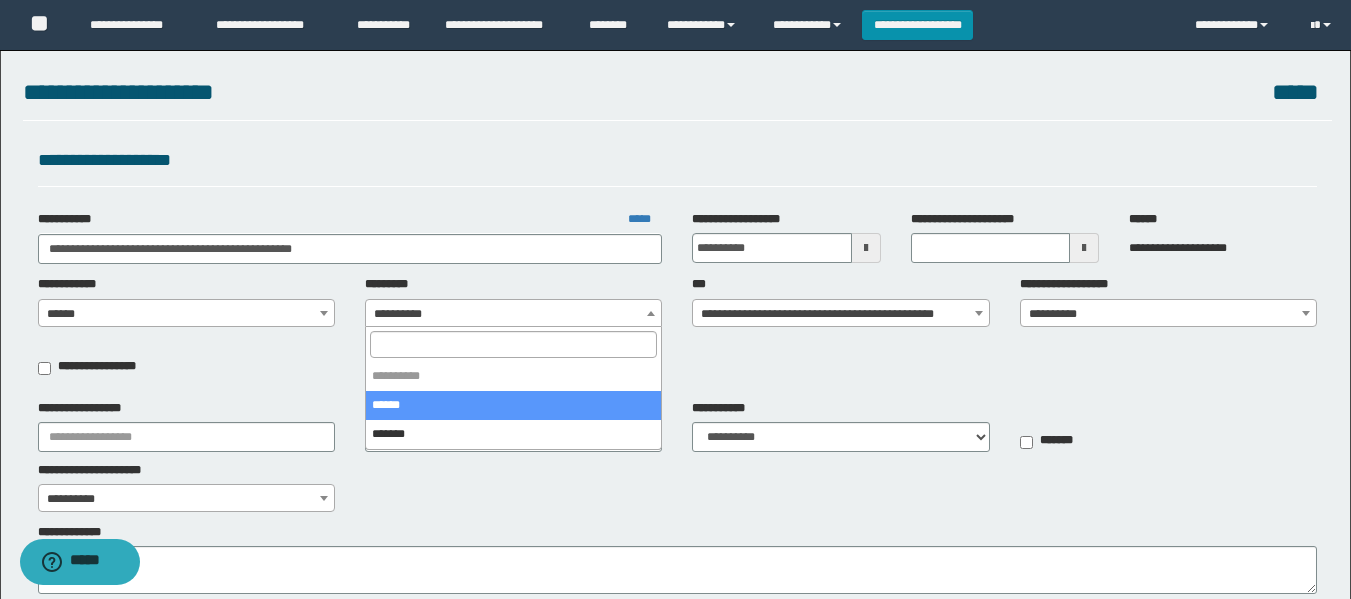 select on "****" 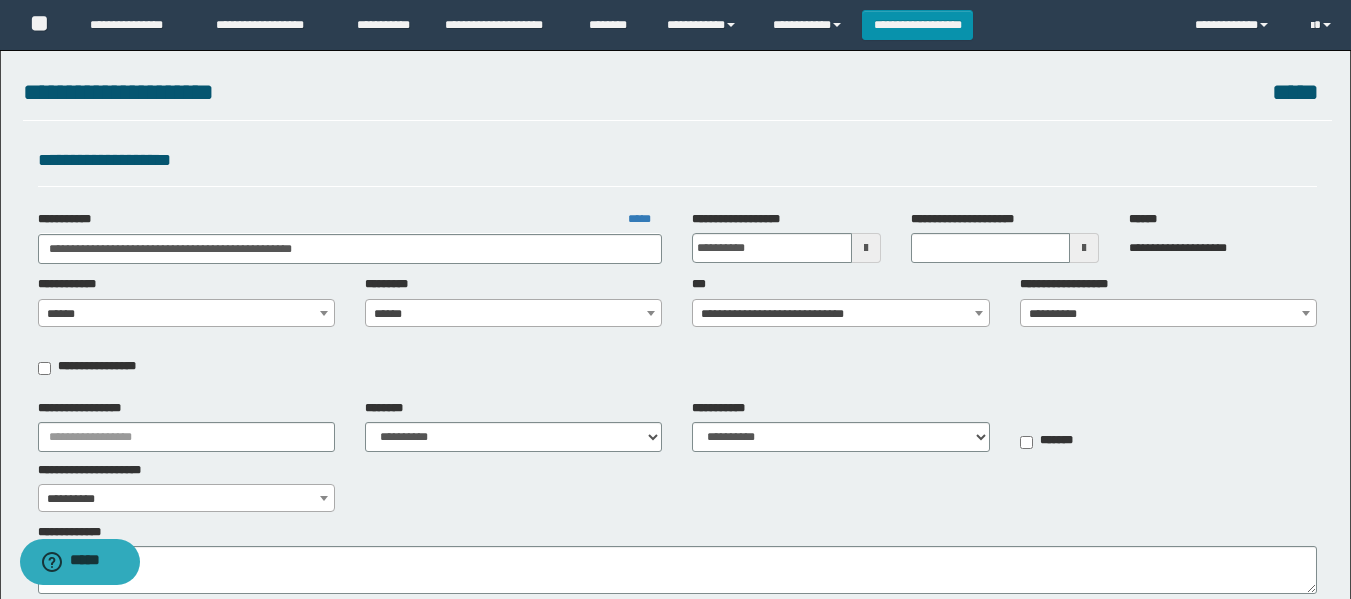 click on "**********" at bounding box center (840, 314) 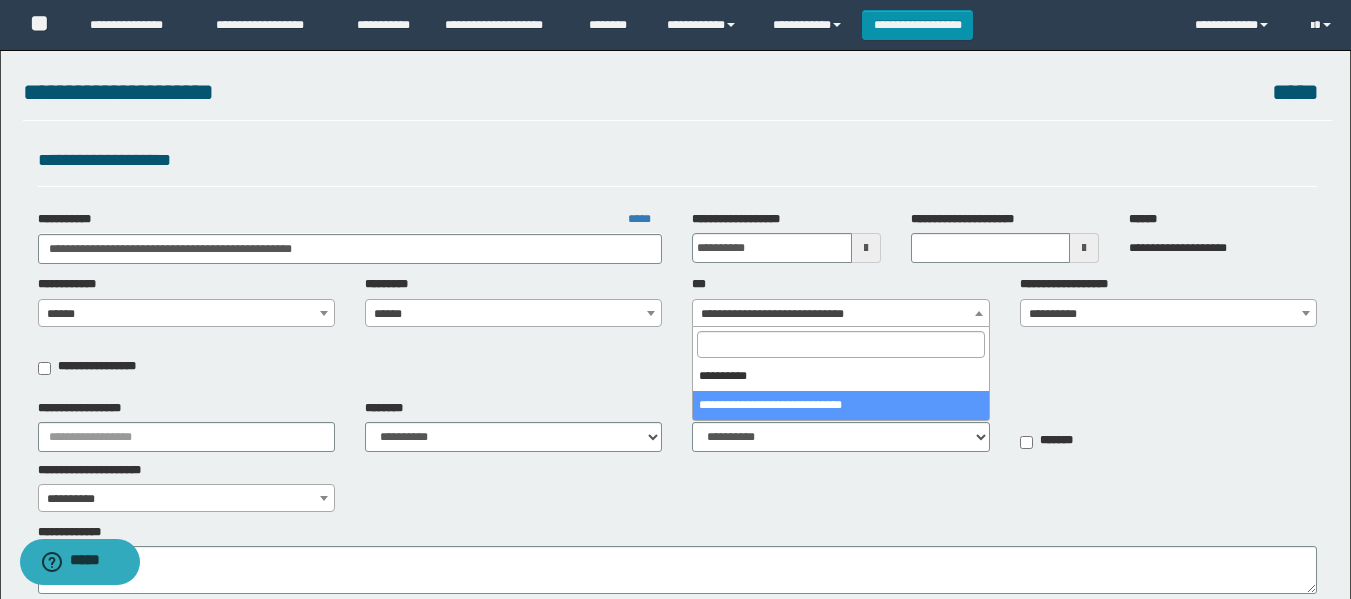 click on "**********" at bounding box center [840, 314] 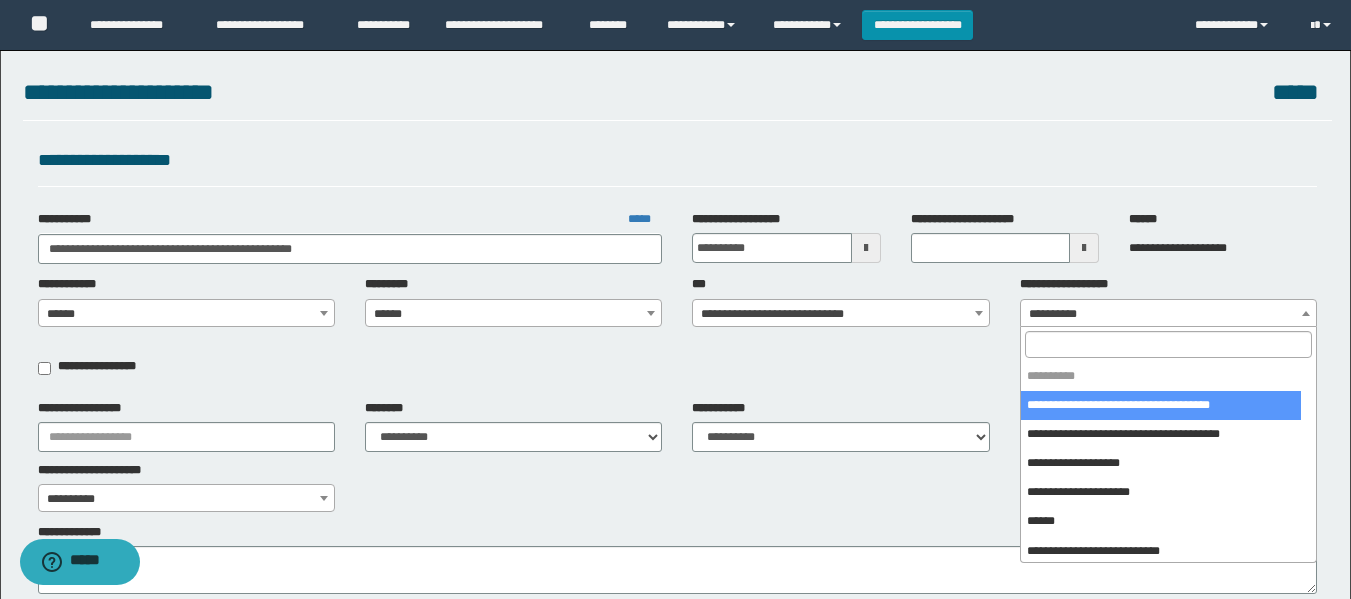 click on "**********" at bounding box center (1168, 314) 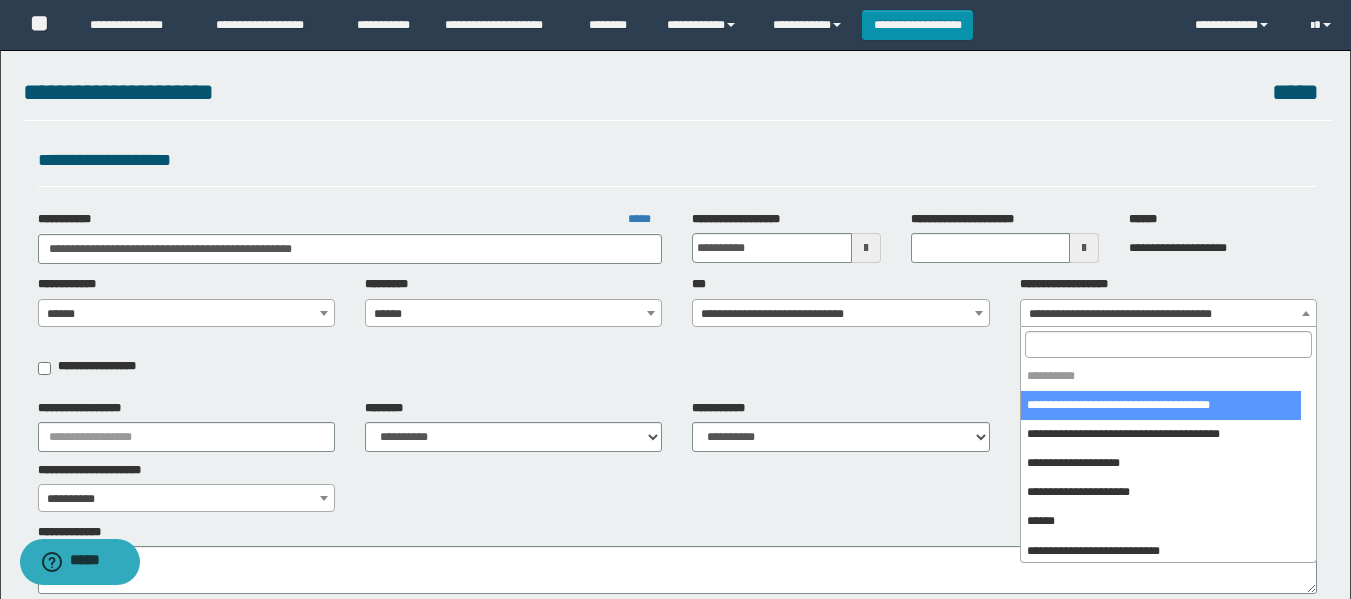 click on "**********" at bounding box center (1168, 314) 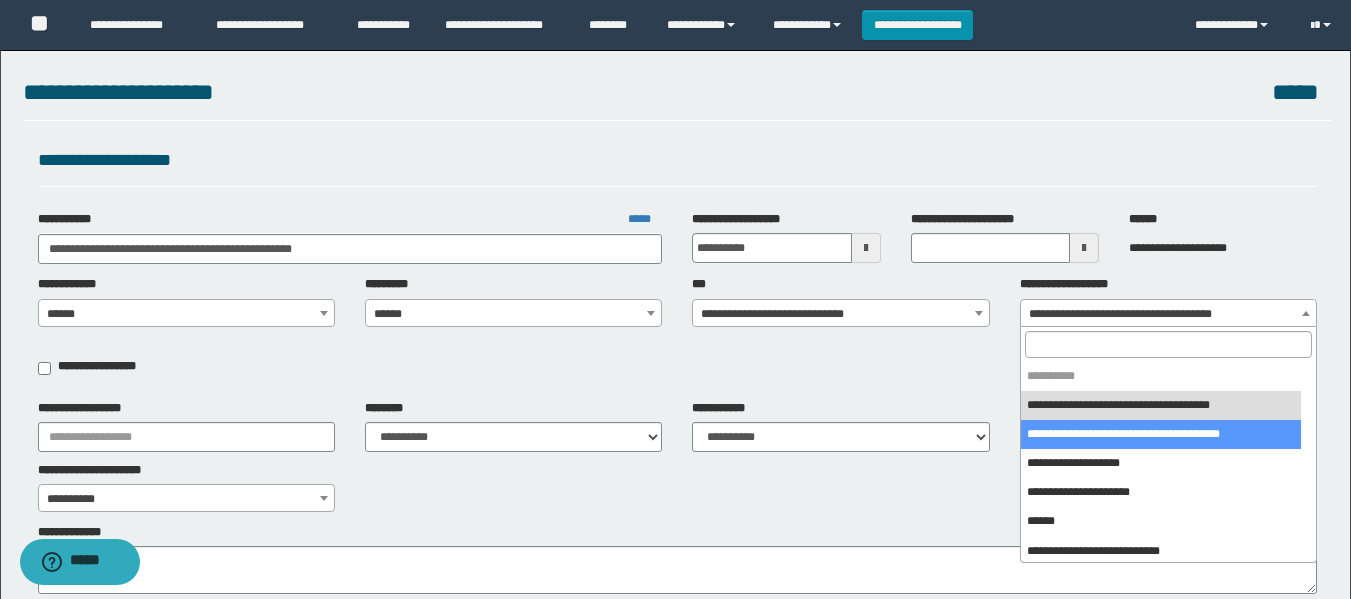 select on "***" 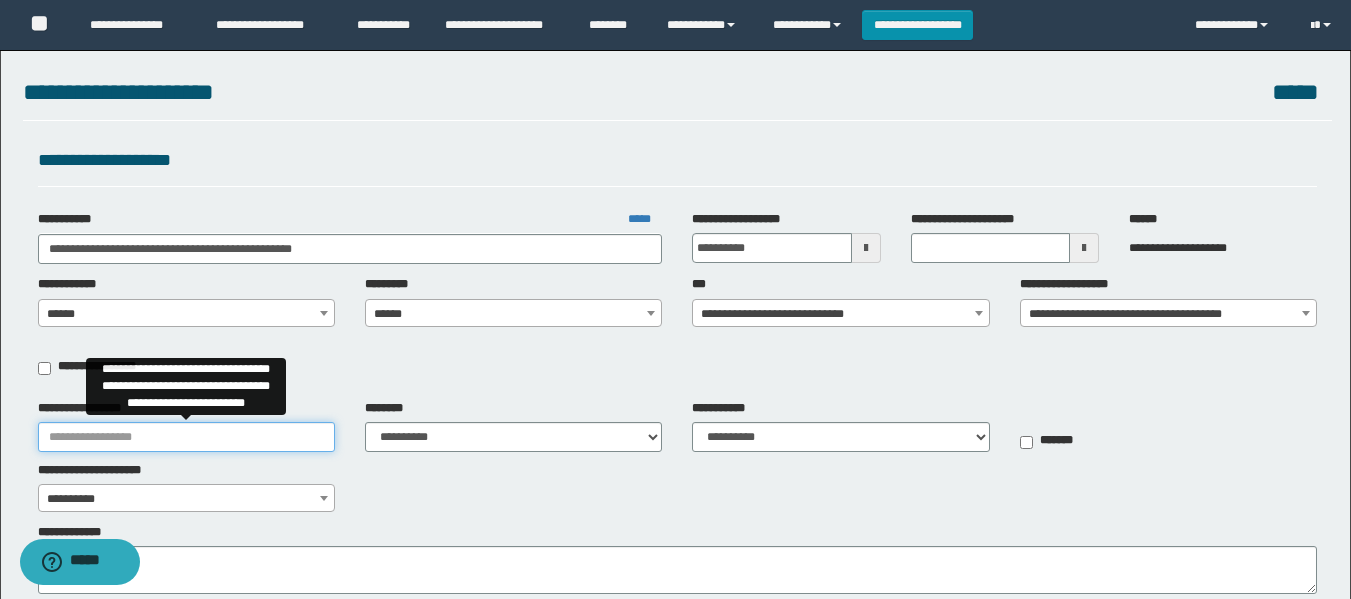 click on "**********" at bounding box center (186, 437) 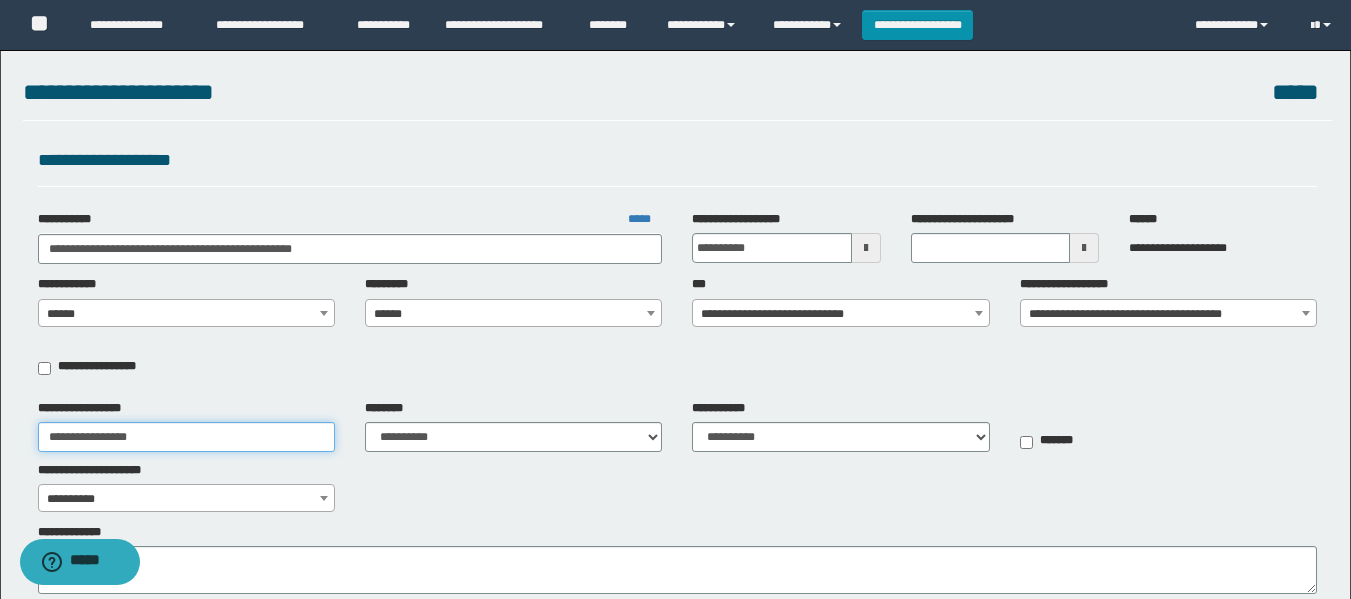 type on "**********" 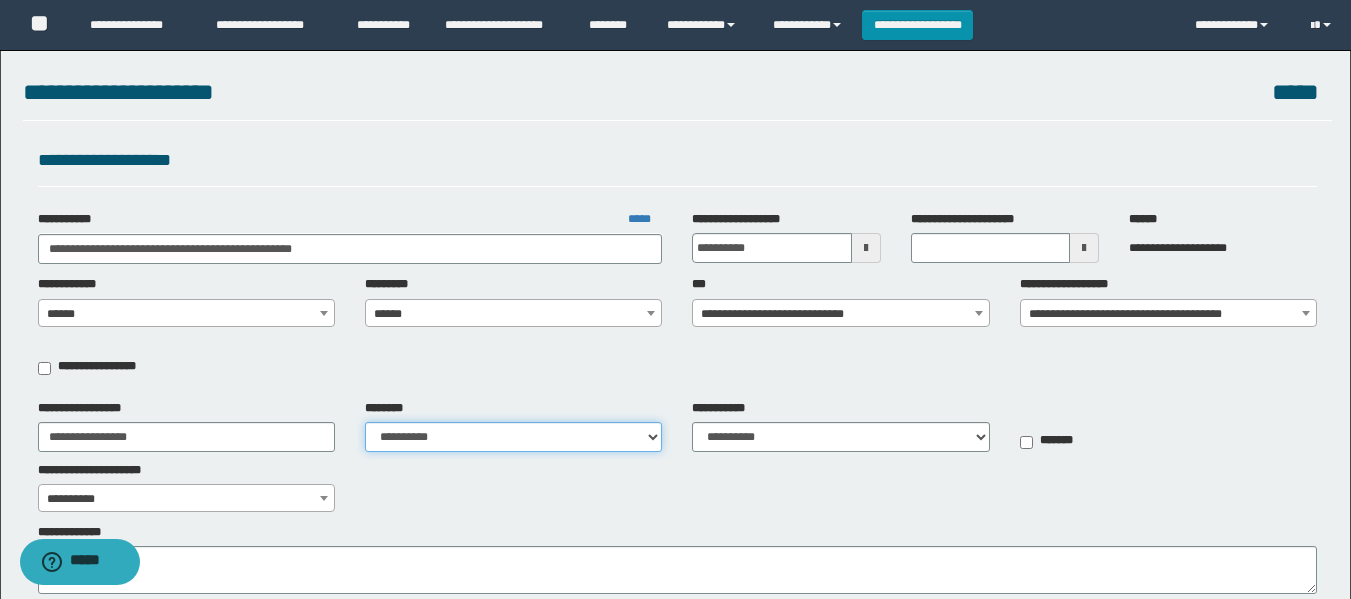 click on "**********" at bounding box center (513, 437) 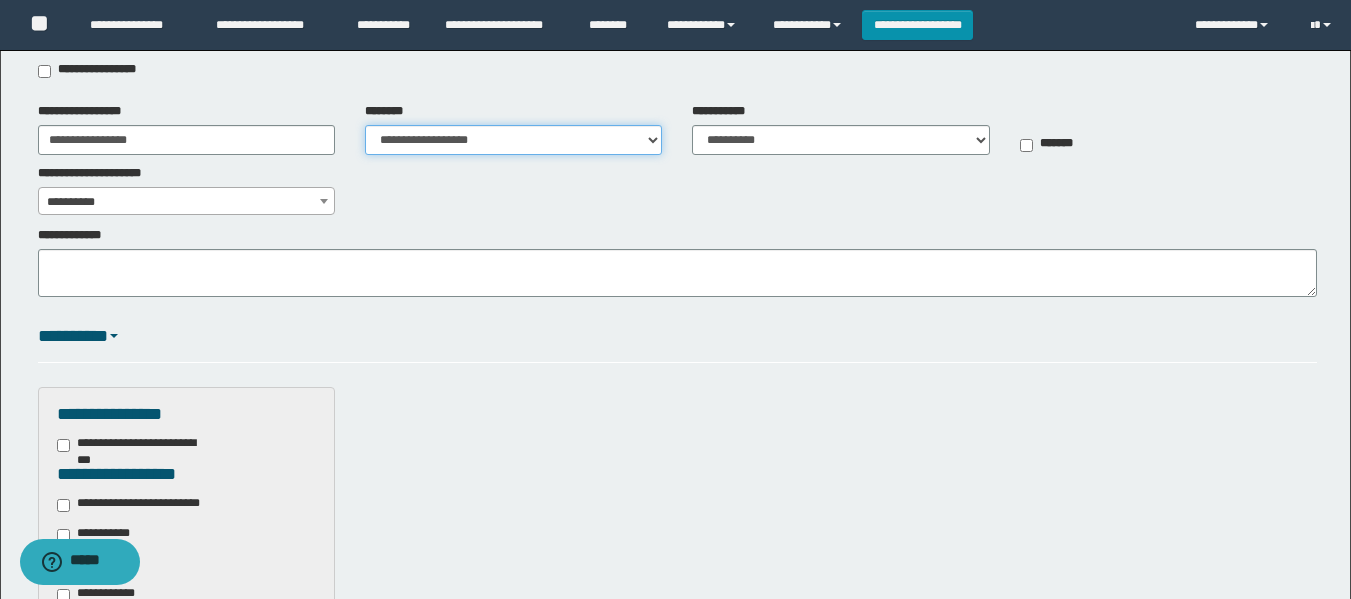 scroll, scrollTop: 300, scrollLeft: 0, axis: vertical 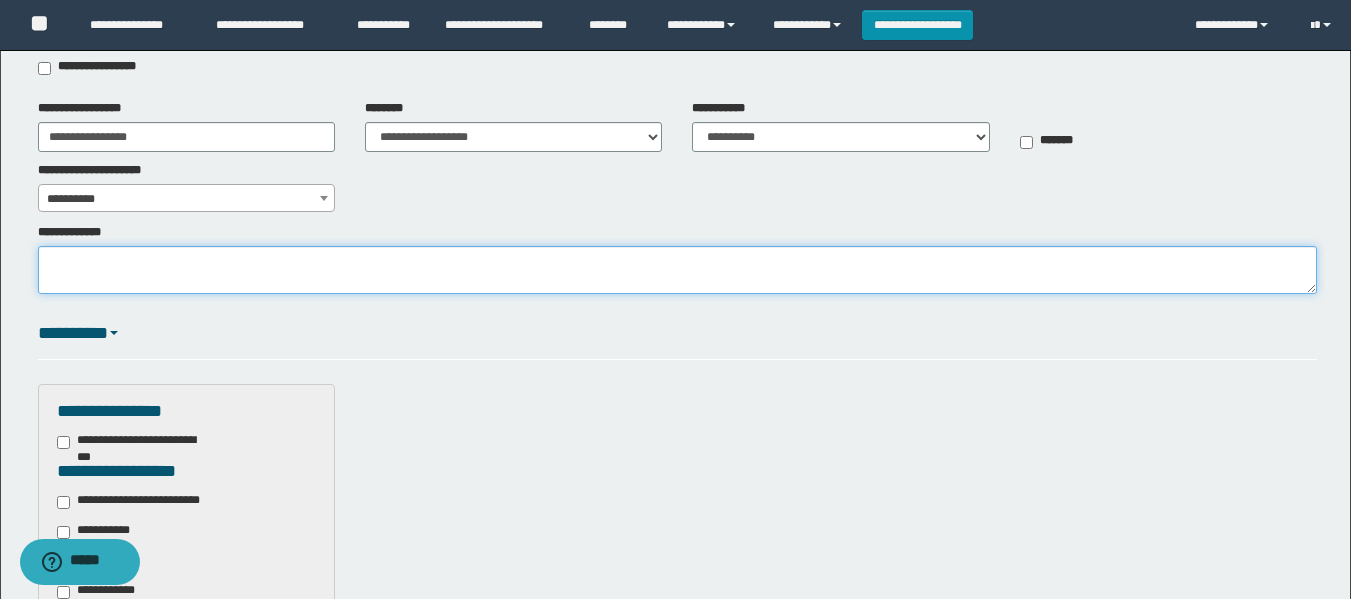 click on "**********" at bounding box center (677, 270) 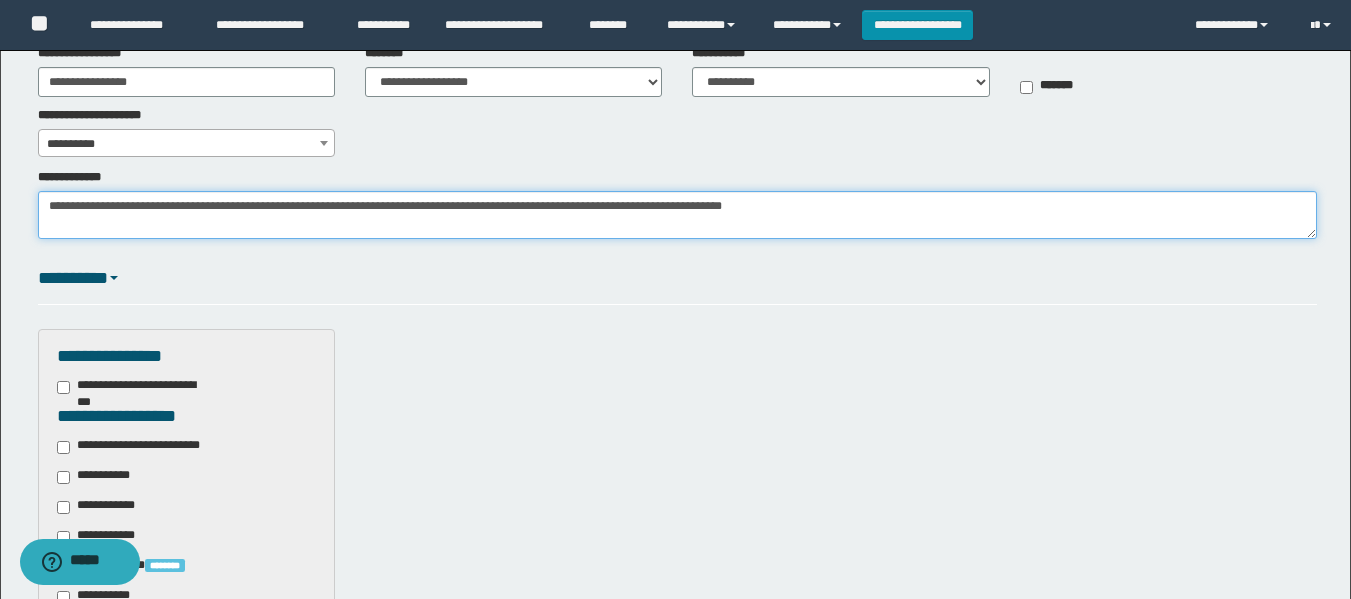 scroll, scrollTop: 400, scrollLeft: 0, axis: vertical 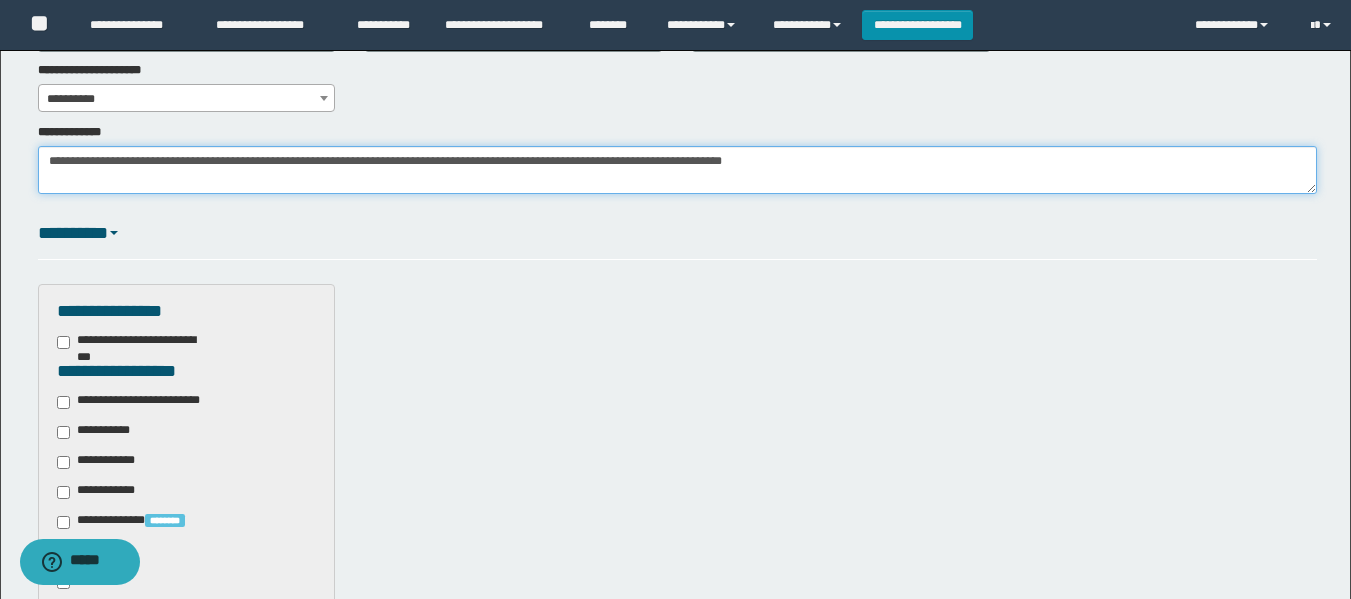 type on "**********" 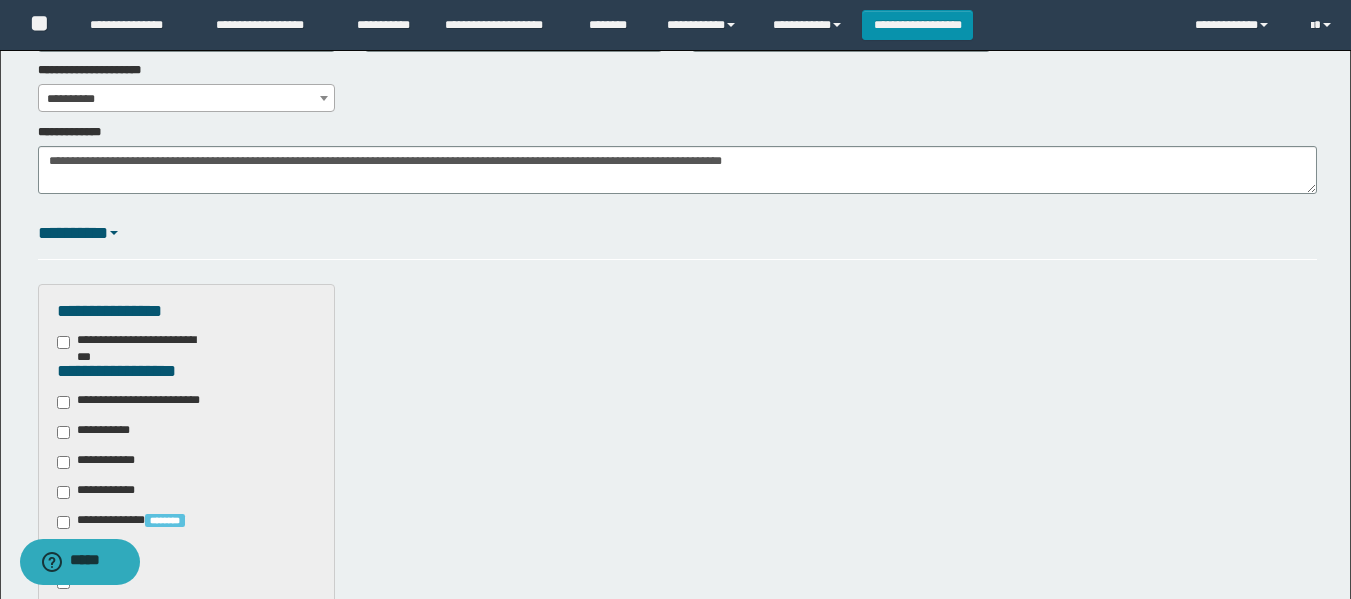 click on "**********" at bounding box center (97, 432) 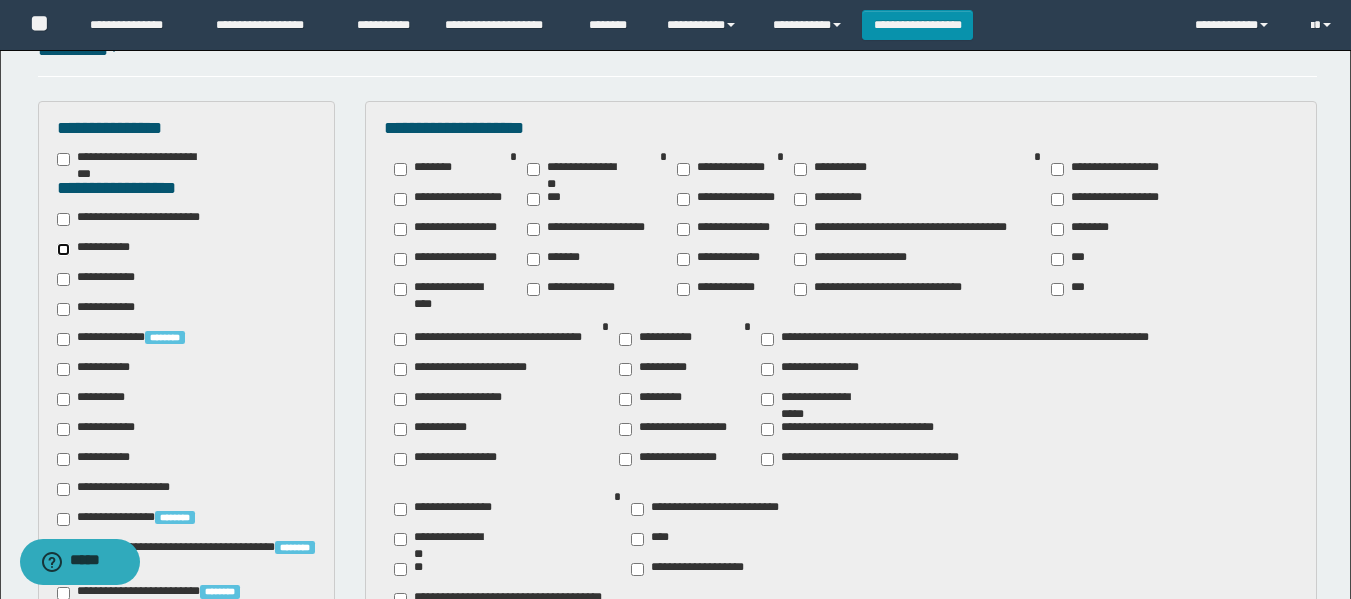 scroll, scrollTop: 600, scrollLeft: 0, axis: vertical 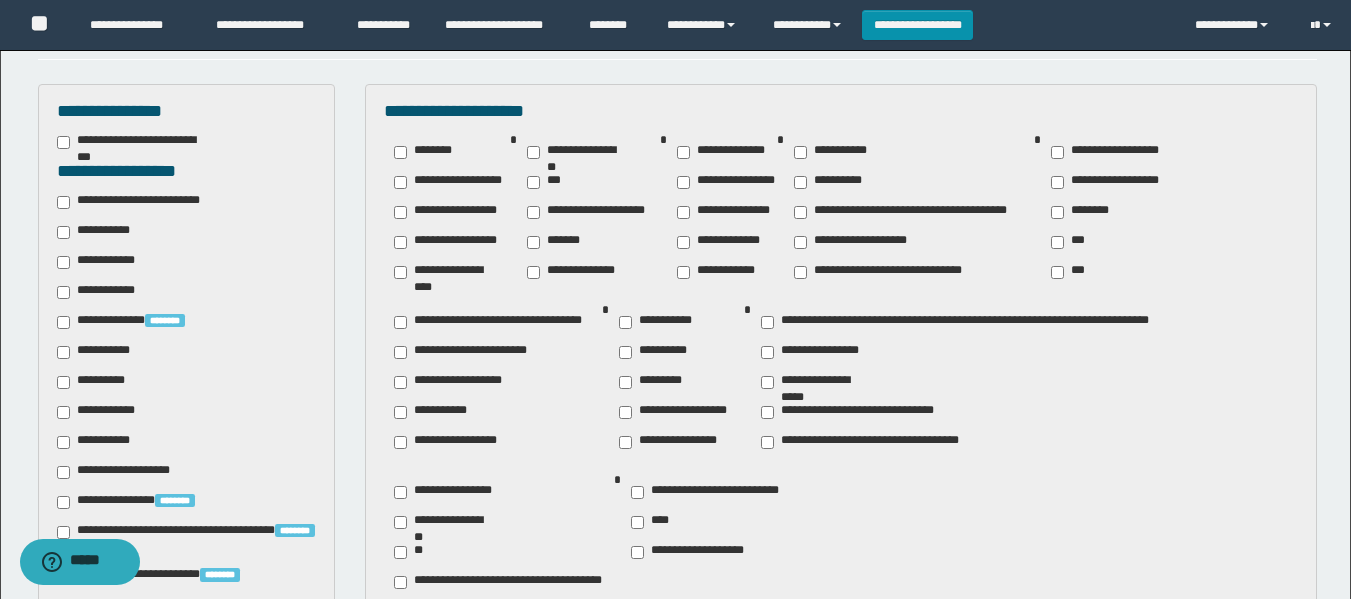 click on "********" at bounding box center (1084, 212) 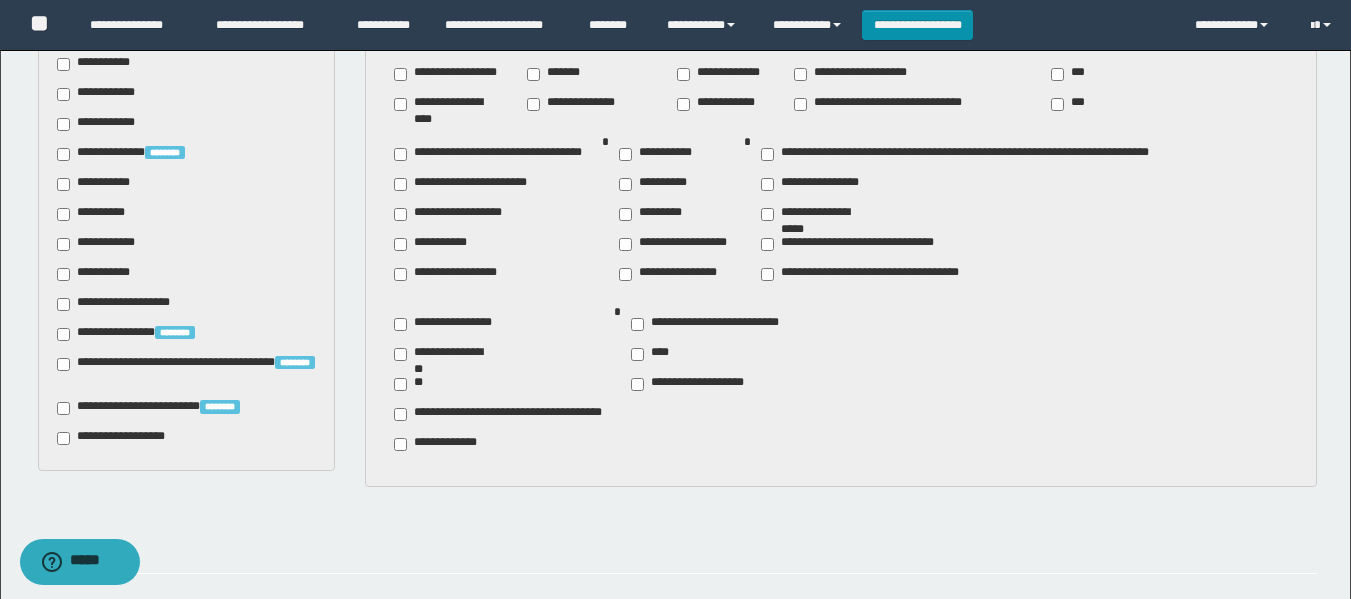 scroll, scrollTop: 800, scrollLeft: 0, axis: vertical 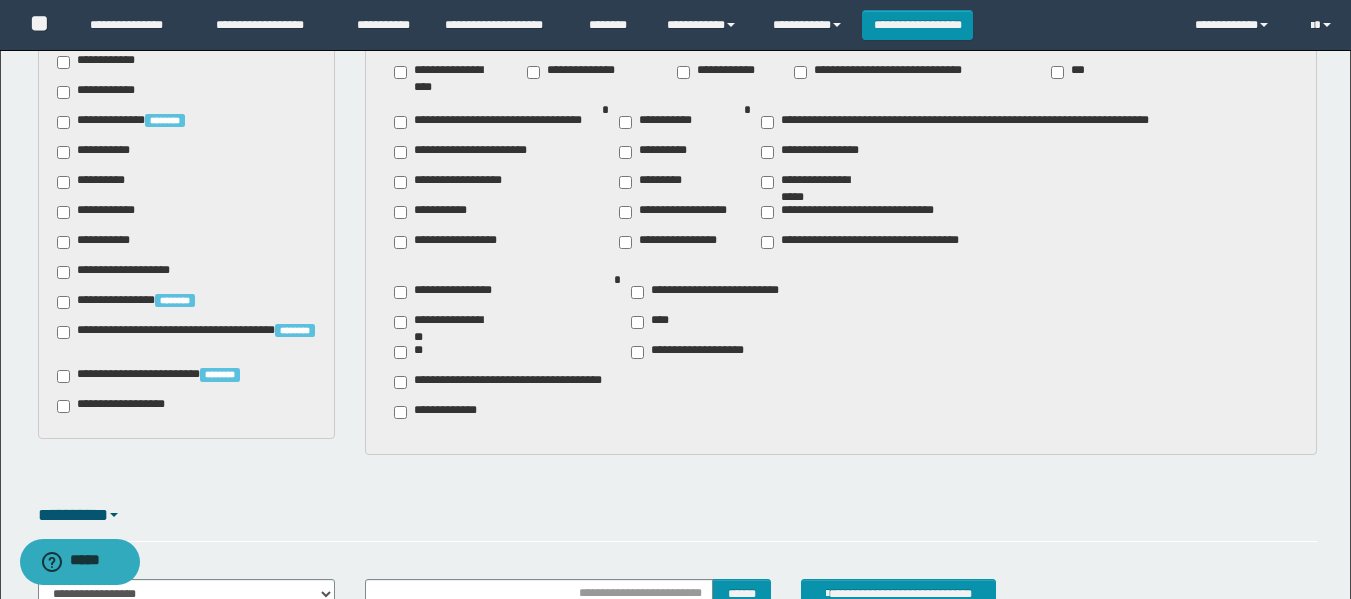click on "**********" at bounding box center (97, 152) 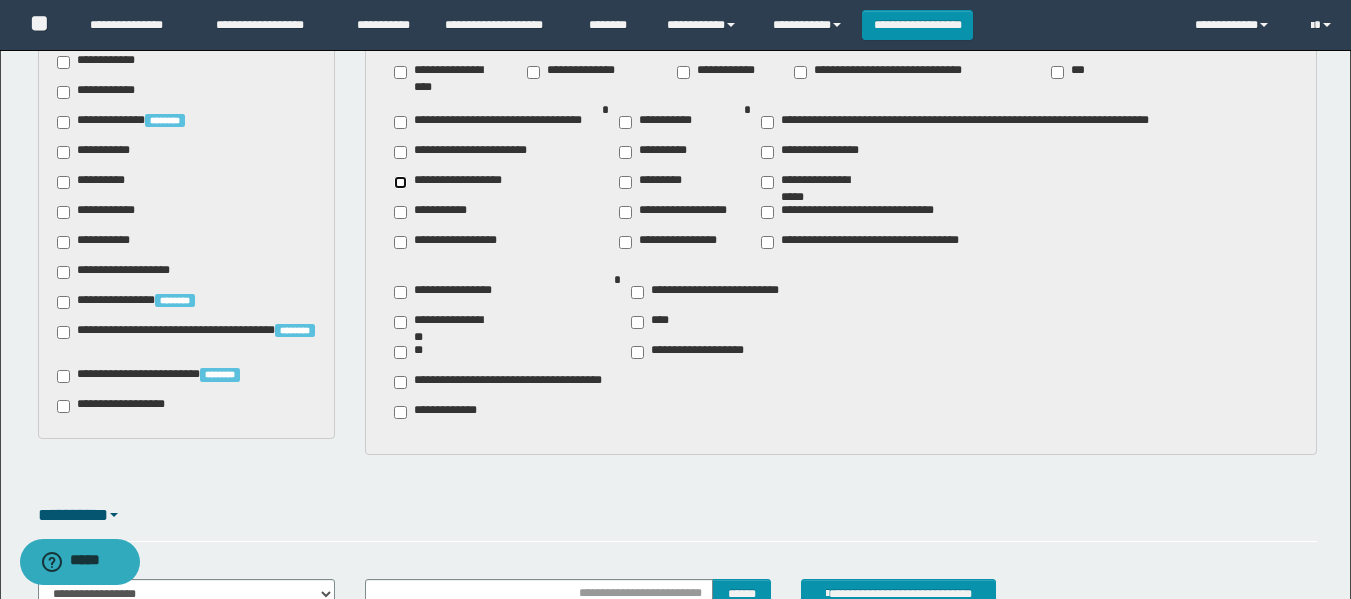 scroll, scrollTop: 700, scrollLeft: 0, axis: vertical 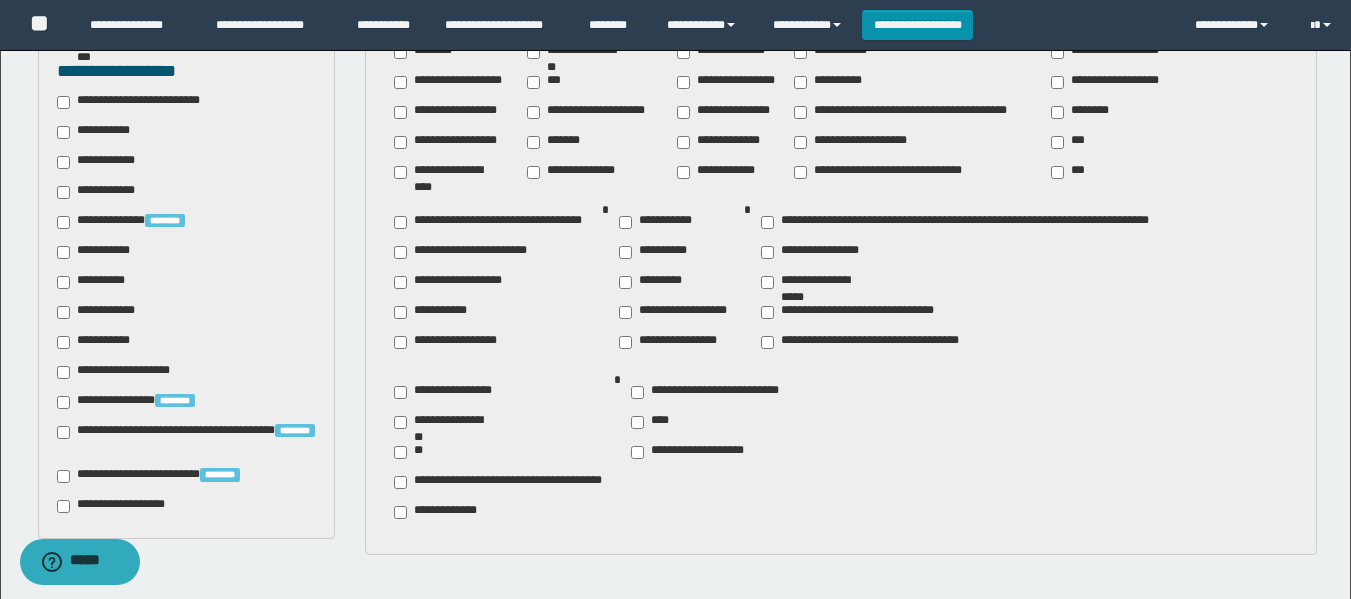 click on "**********" at bounding box center [117, 506] 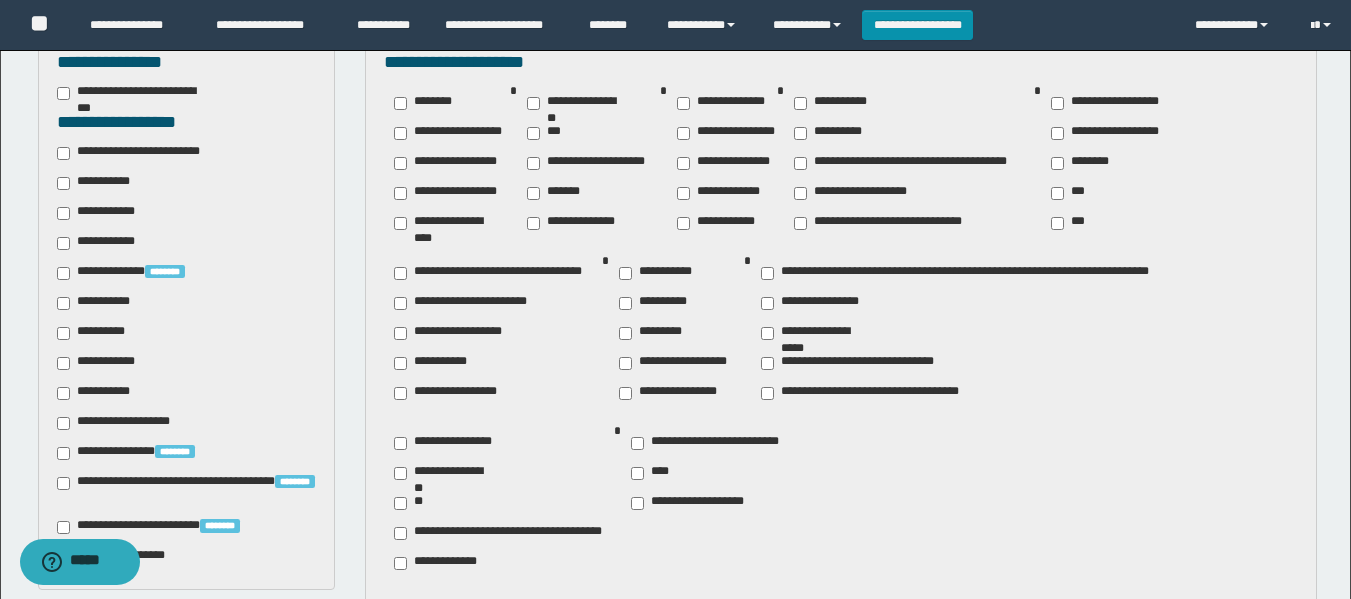 scroll, scrollTop: 600, scrollLeft: 0, axis: vertical 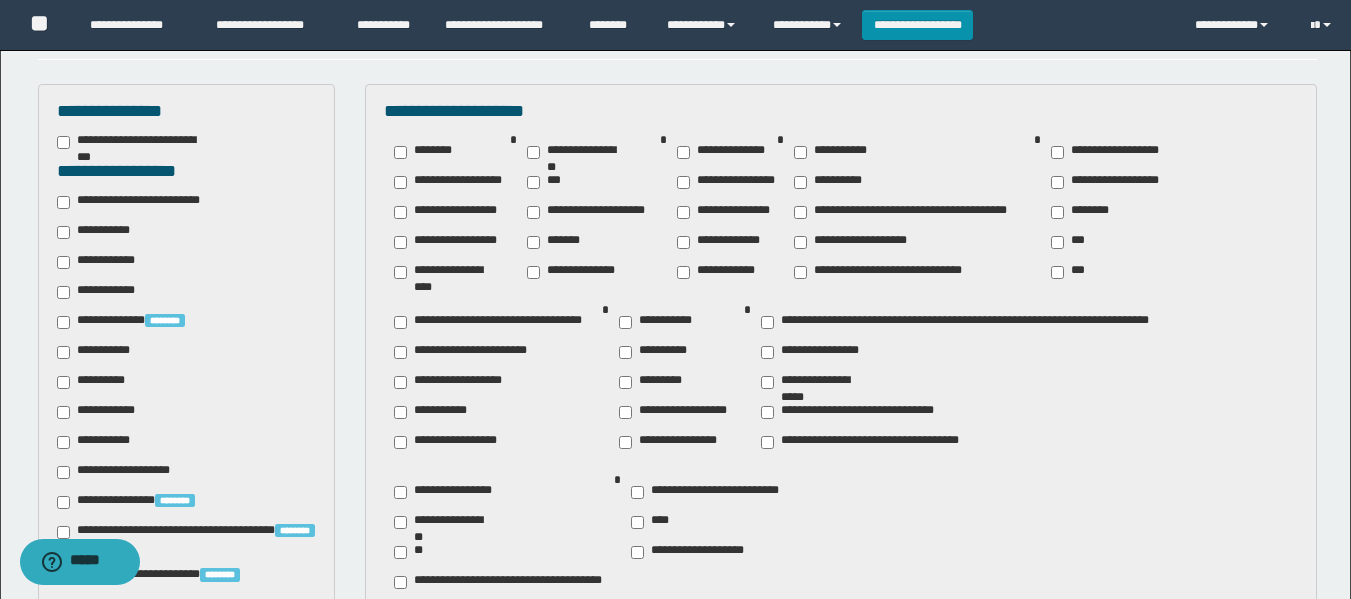 click on "**********" at bounding box center (186, 404) 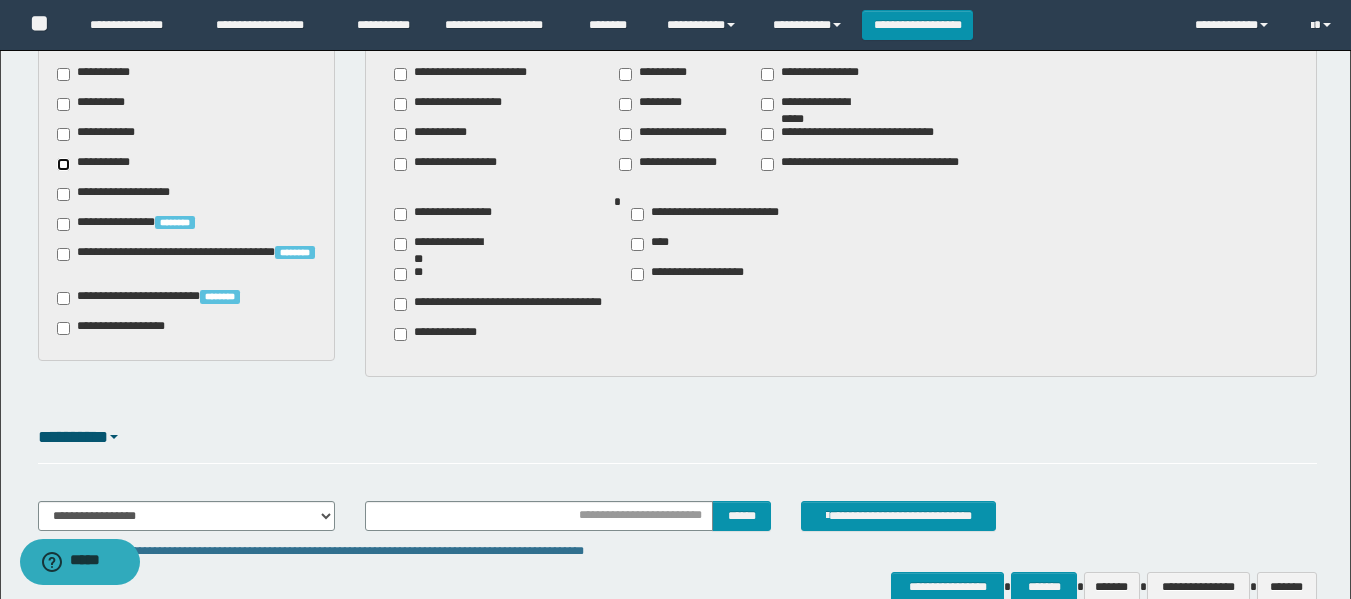scroll, scrollTop: 986, scrollLeft: 0, axis: vertical 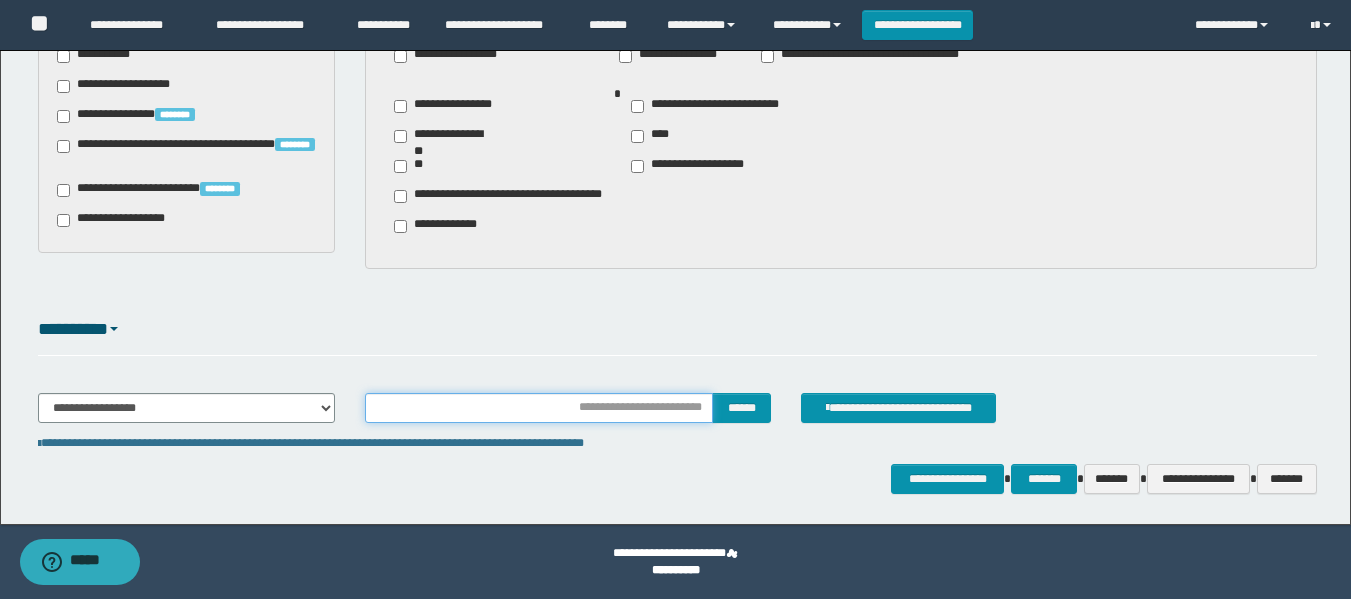 click at bounding box center (539, 408) 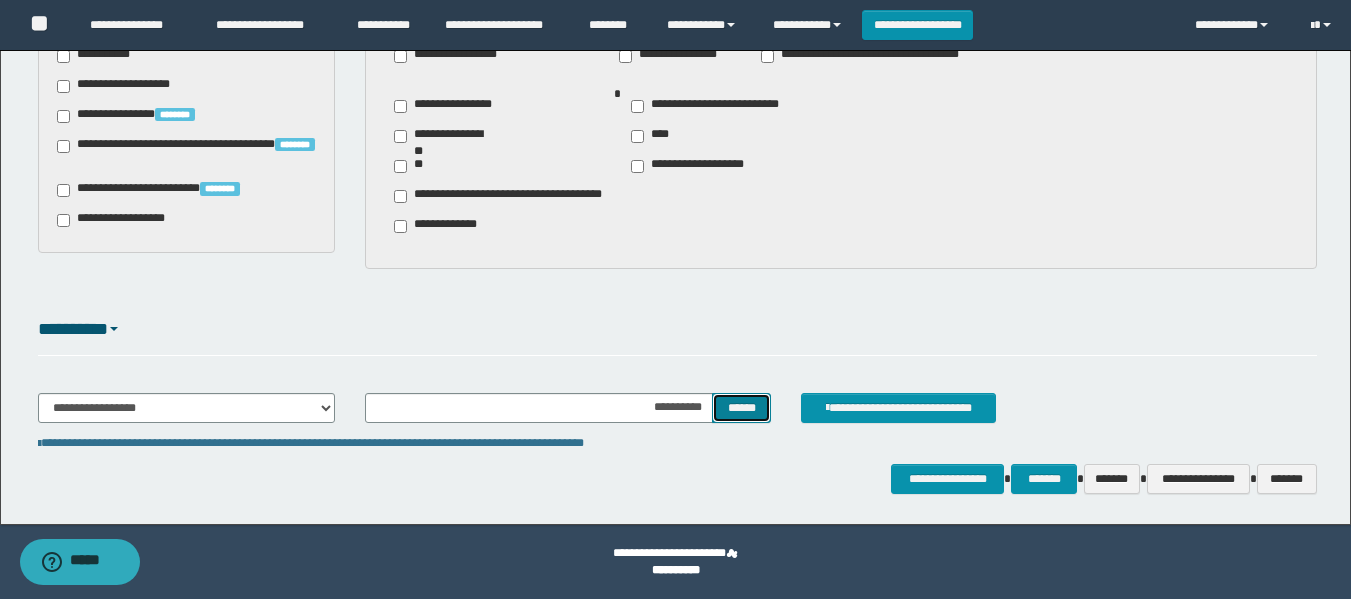 click on "******" at bounding box center [741, 408] 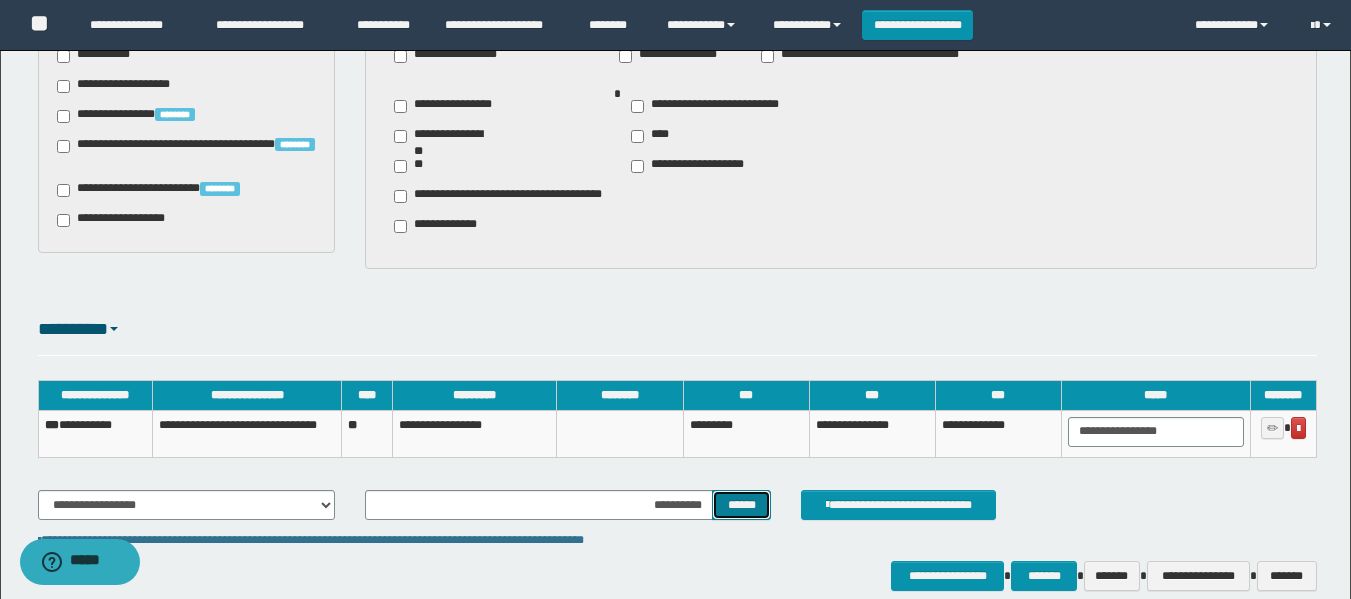type 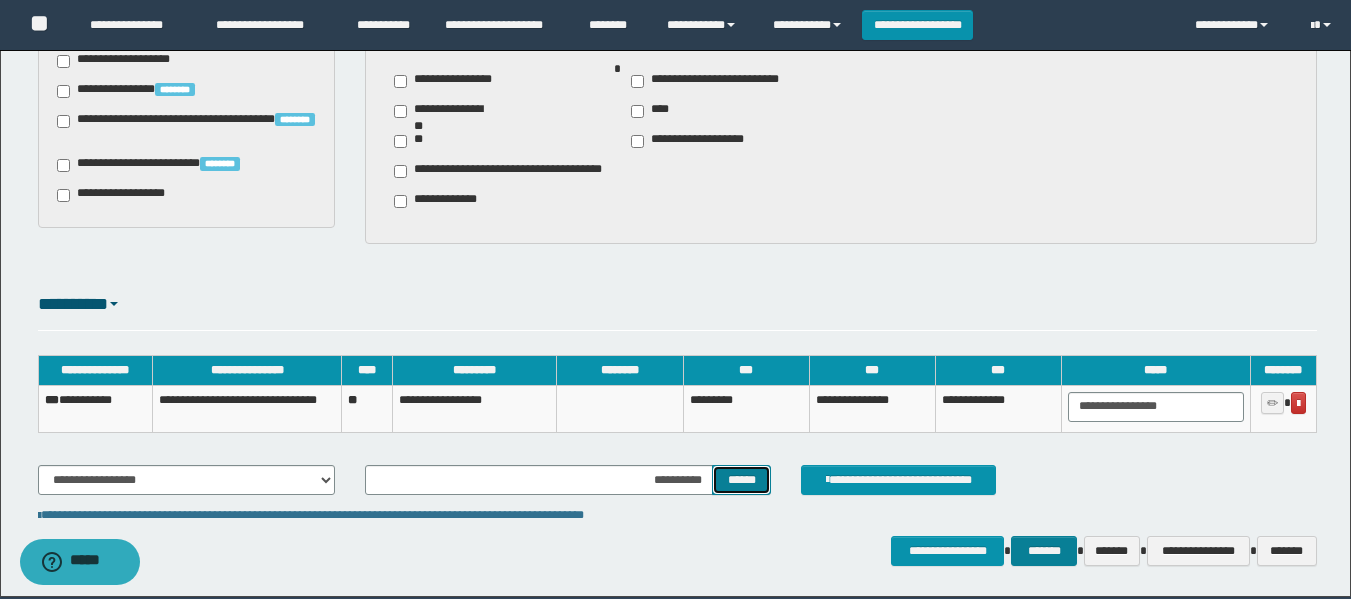 scroll, scrollTop: 1084, scrollLeft: 0, axis: vertical 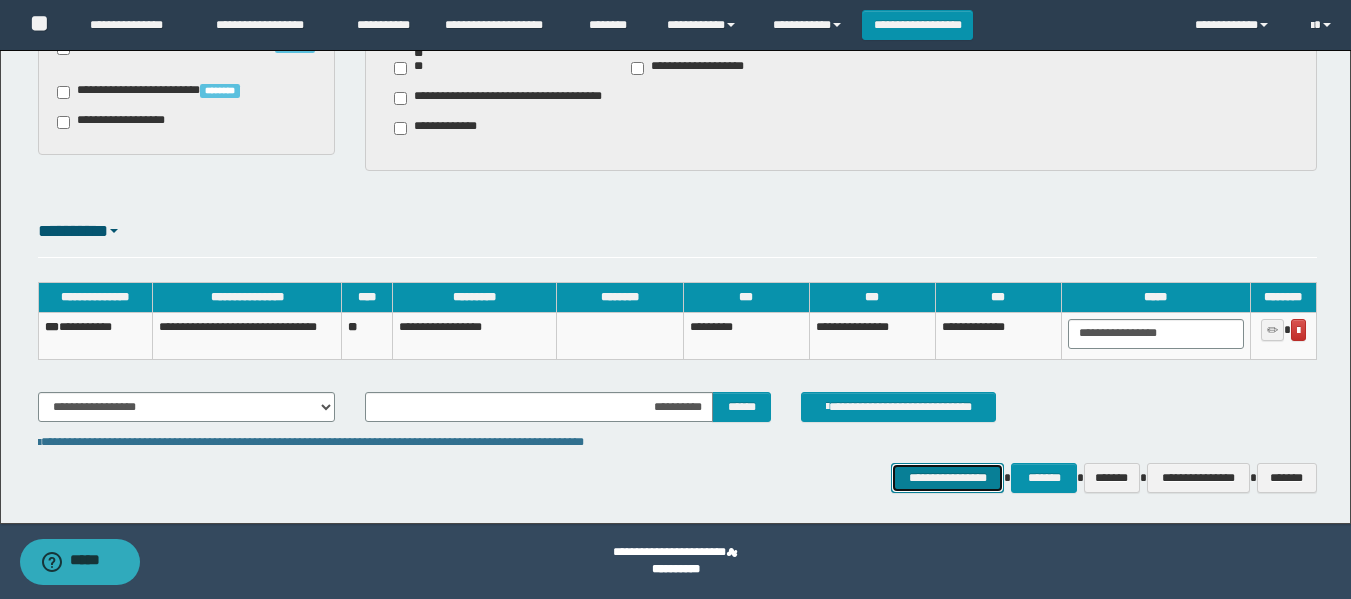 click on "**********" at bounding box center (947, 478) 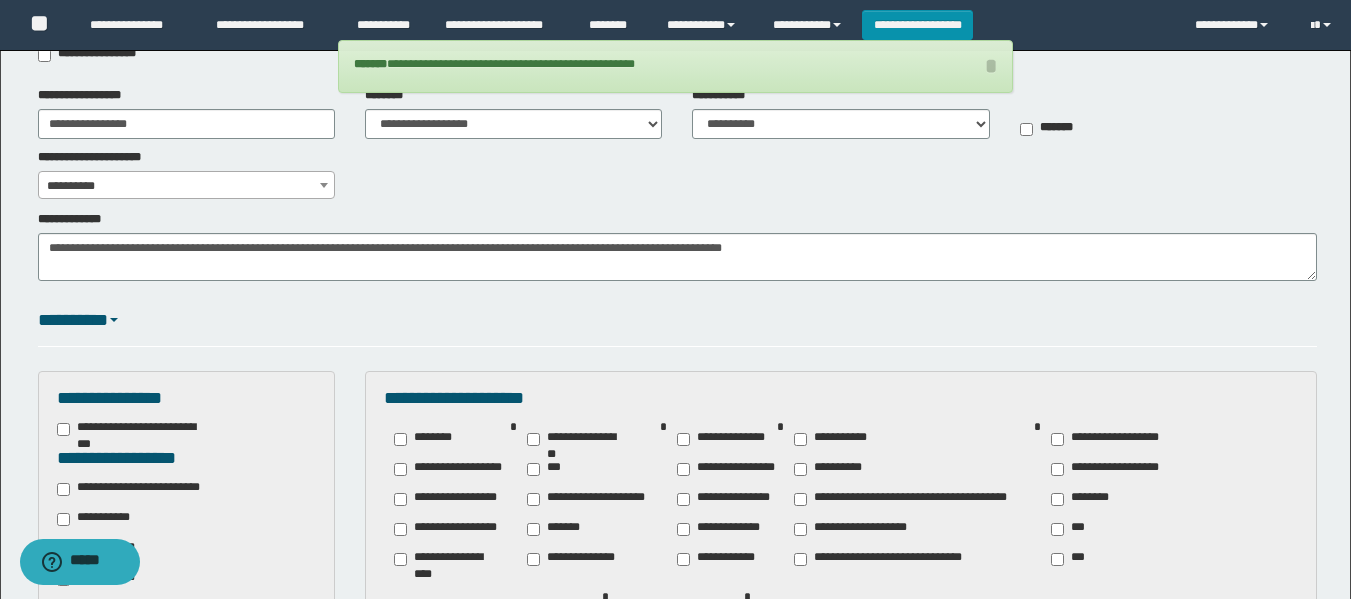 scroll, scrollTop: 84, scrollLeft: 0, axis: vertical 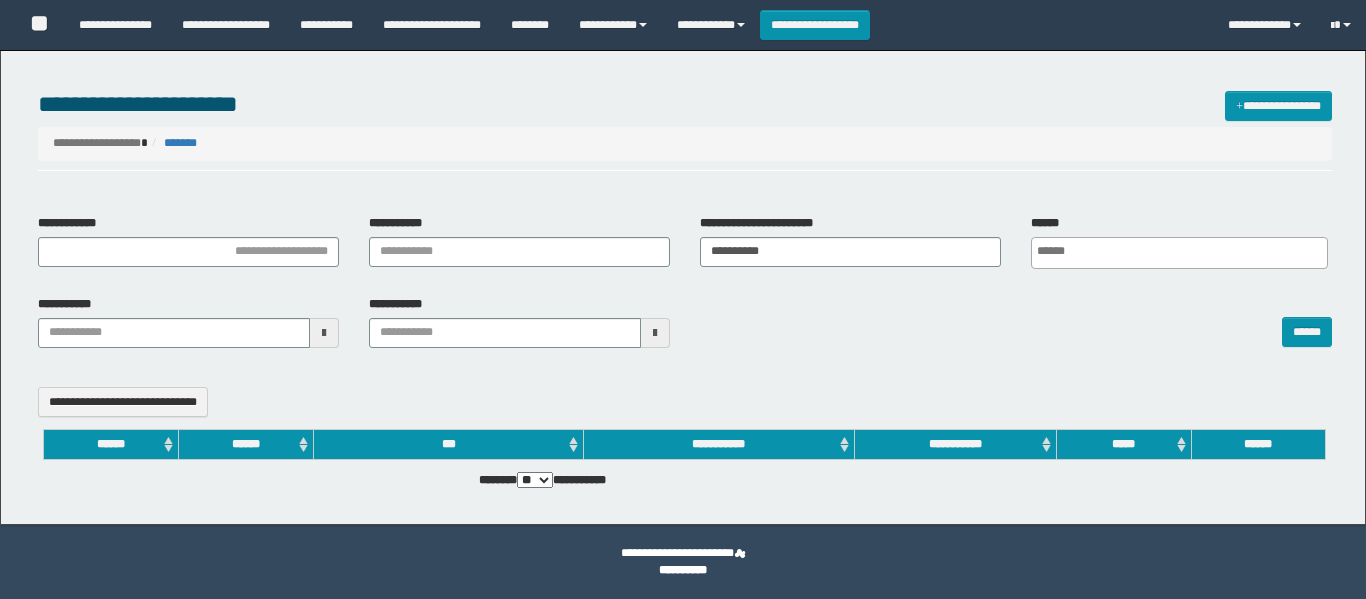 select 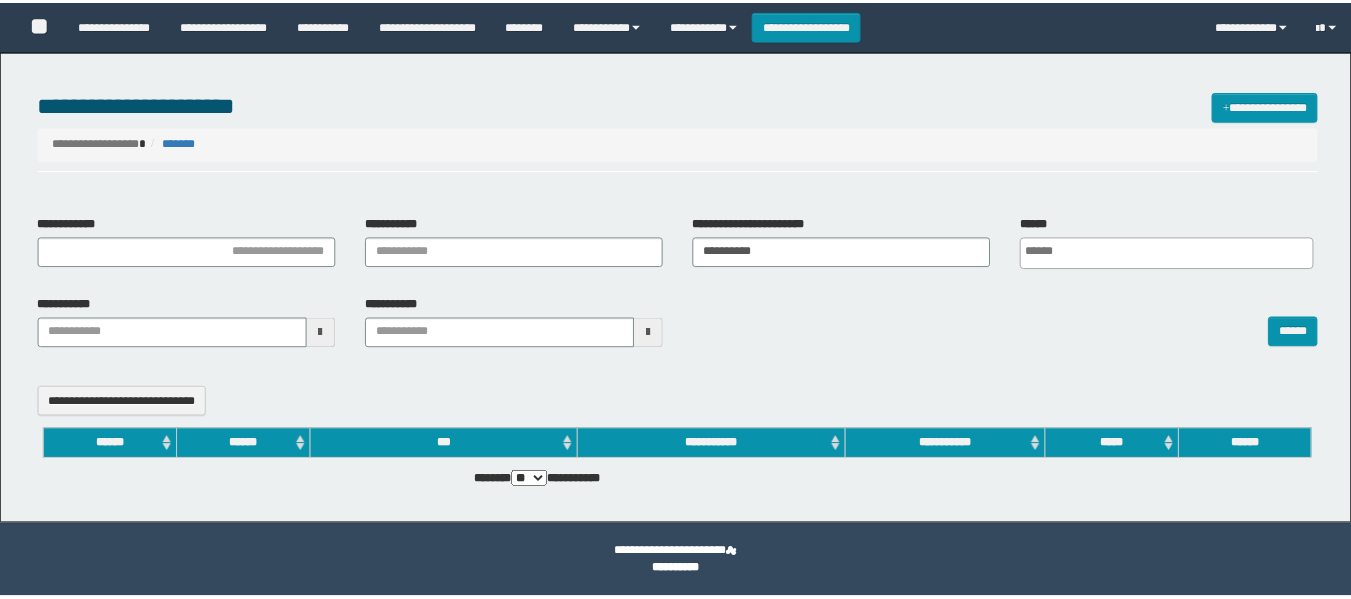 scroll, scrollTop: 0, scrollLeft: 0, axis: both 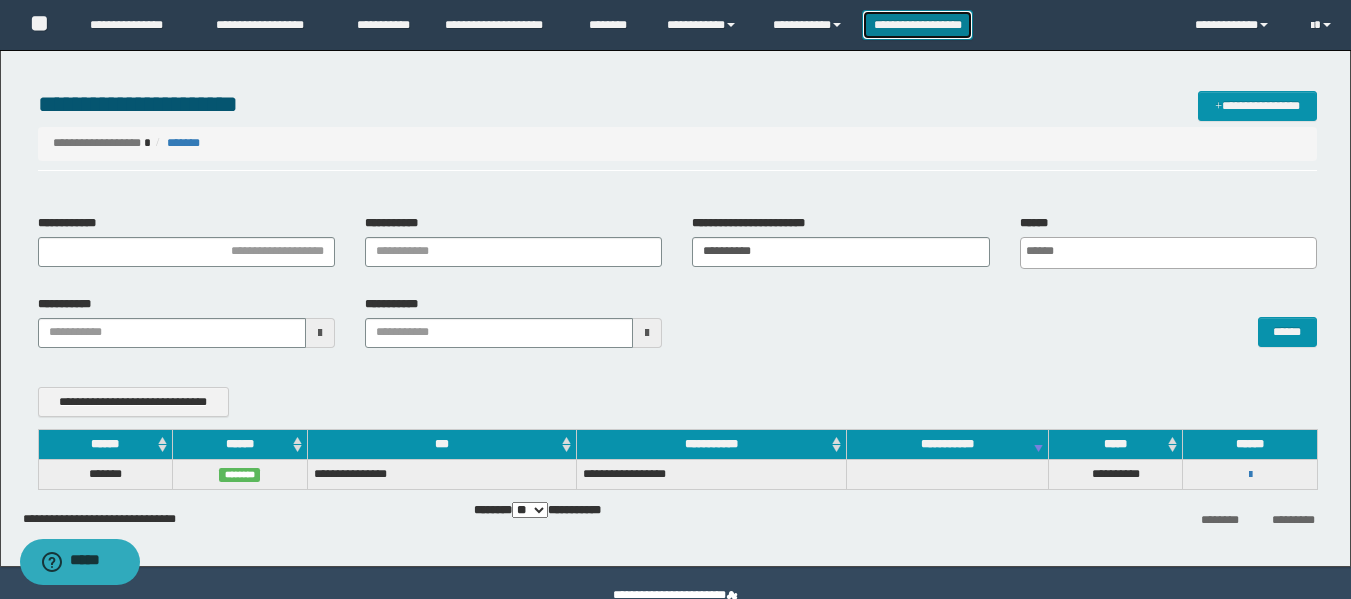 click on "**********" at bounding box center (917, 25) 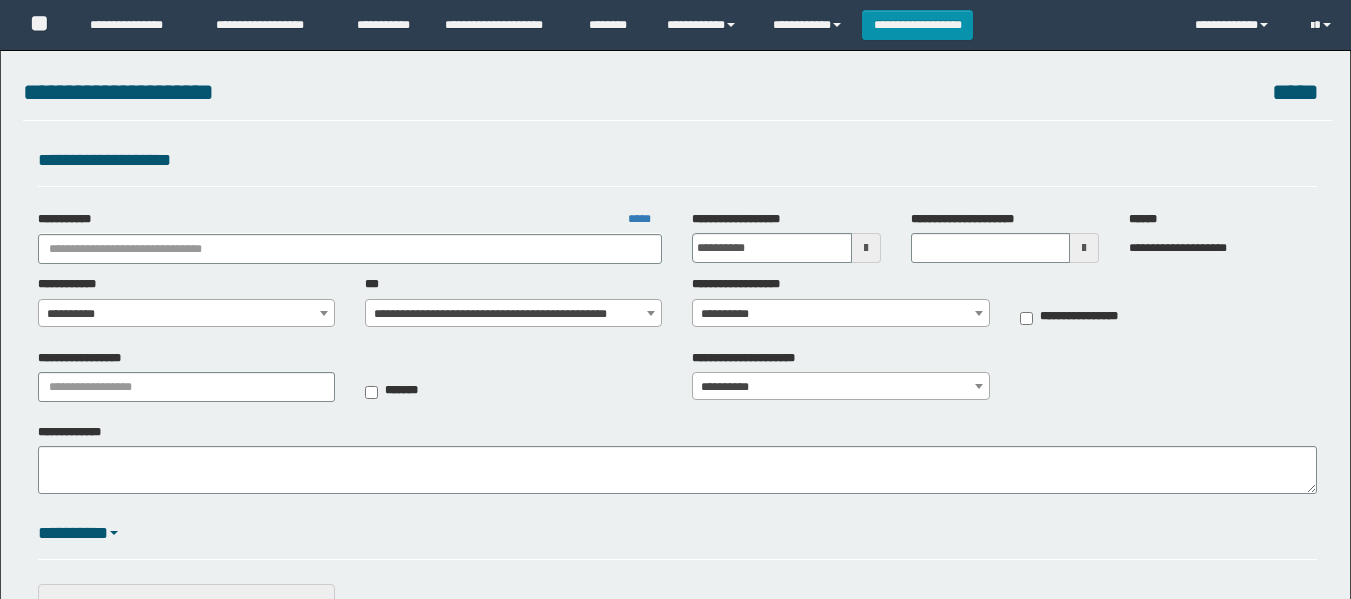 scroll, scrollTop: 0, scrollLeft: 0, axis: both 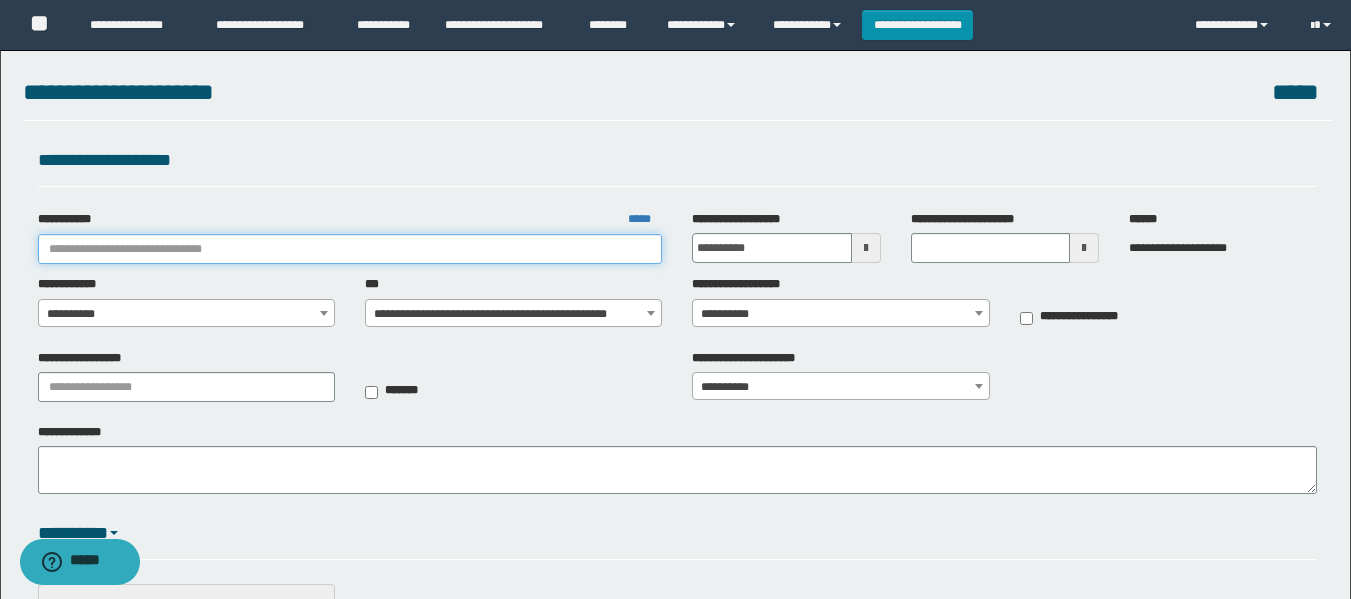 click on "**********" at bounding box center [350, 249] 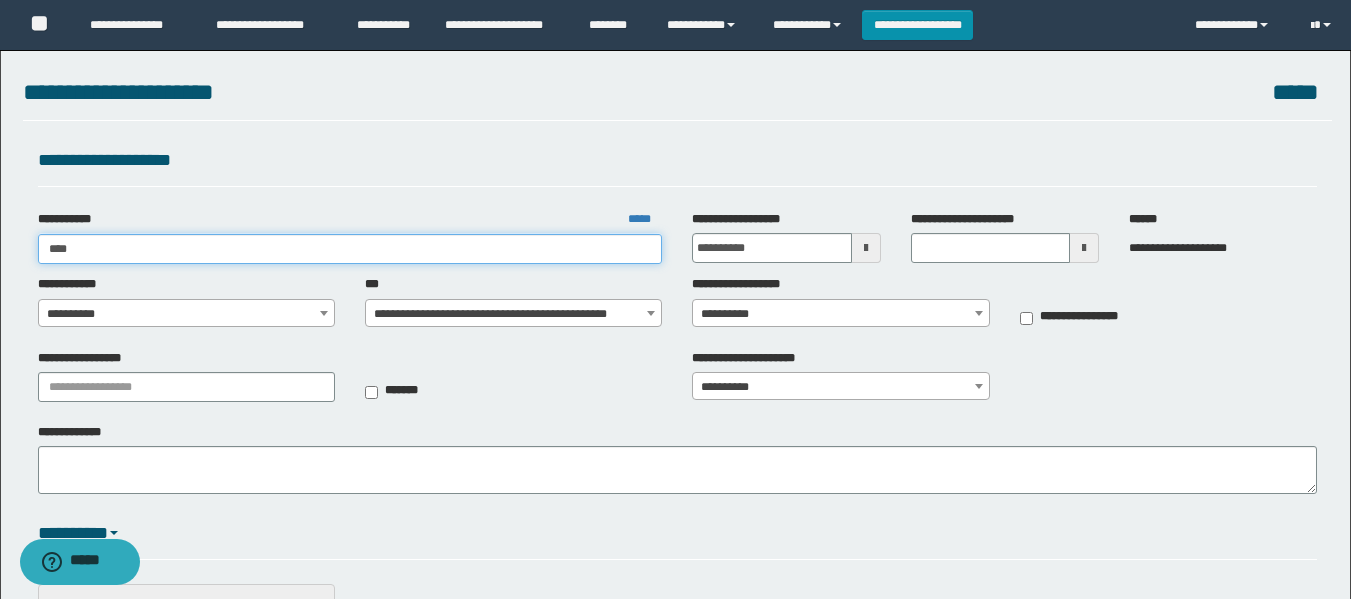 type on "*****" 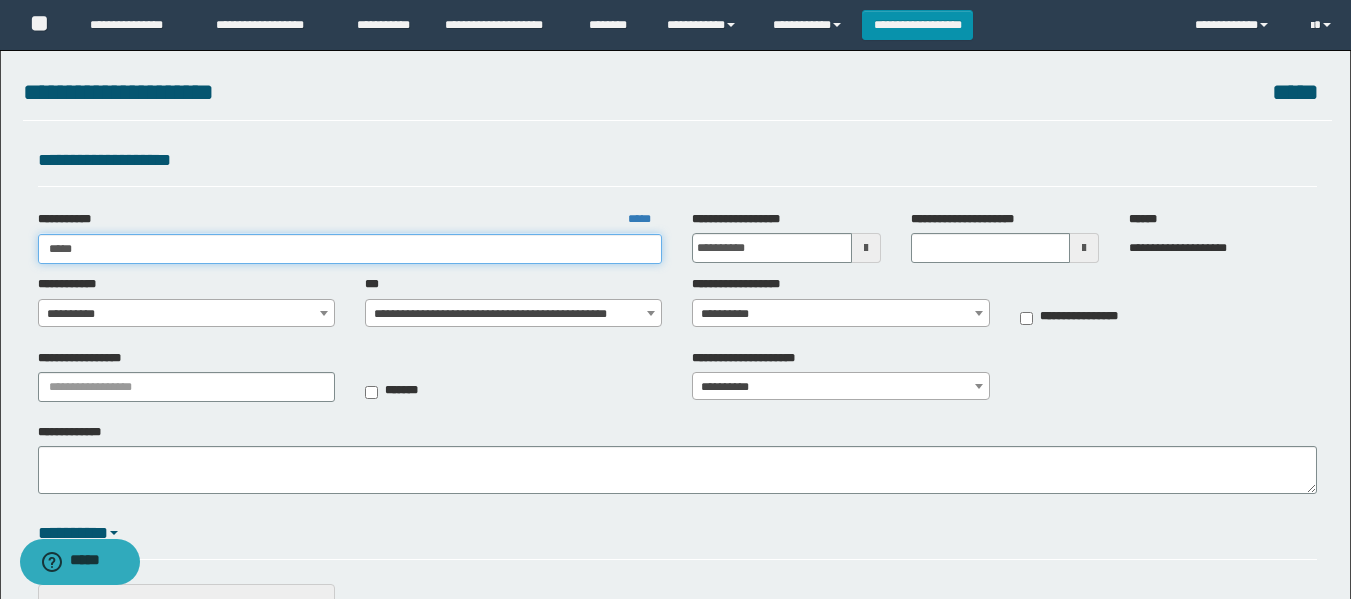 type on "*****" 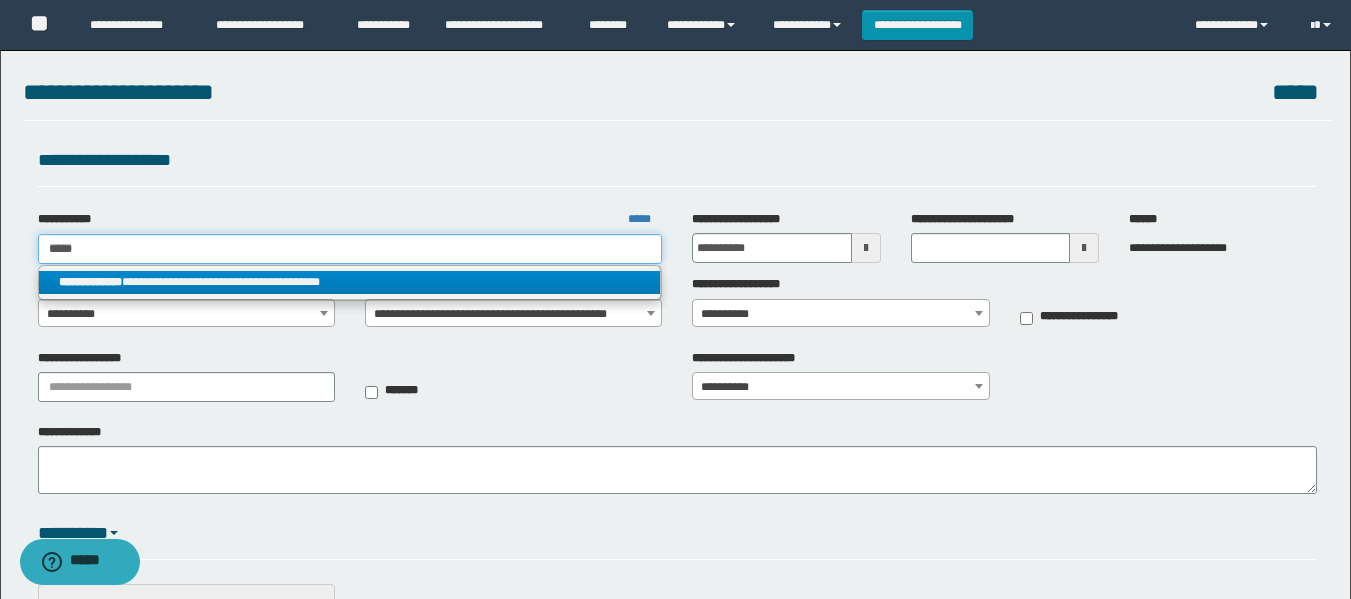 type on "*****" 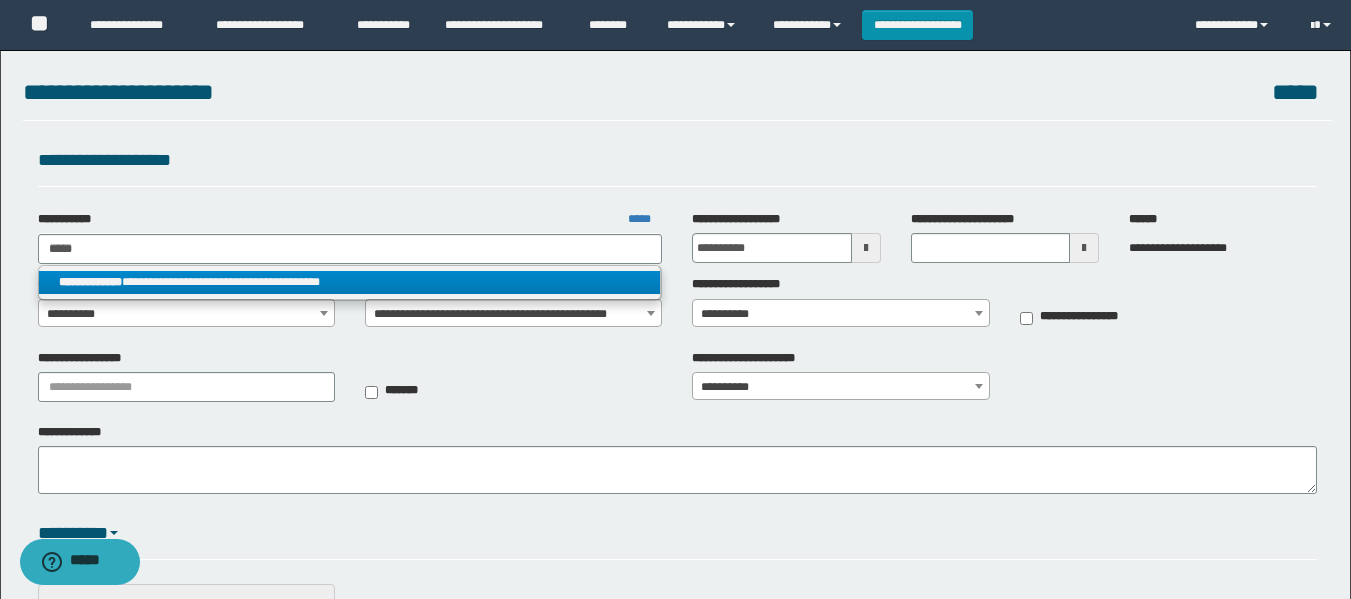 click on "**********" at bounding box center (350, 282) 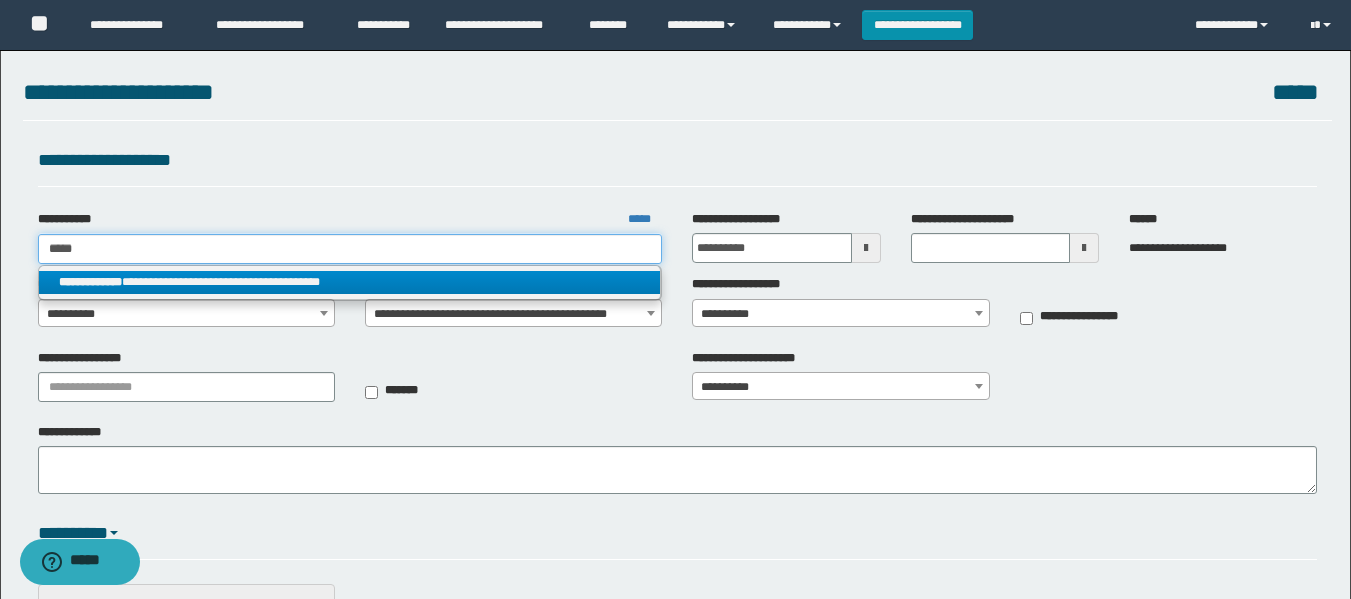 type 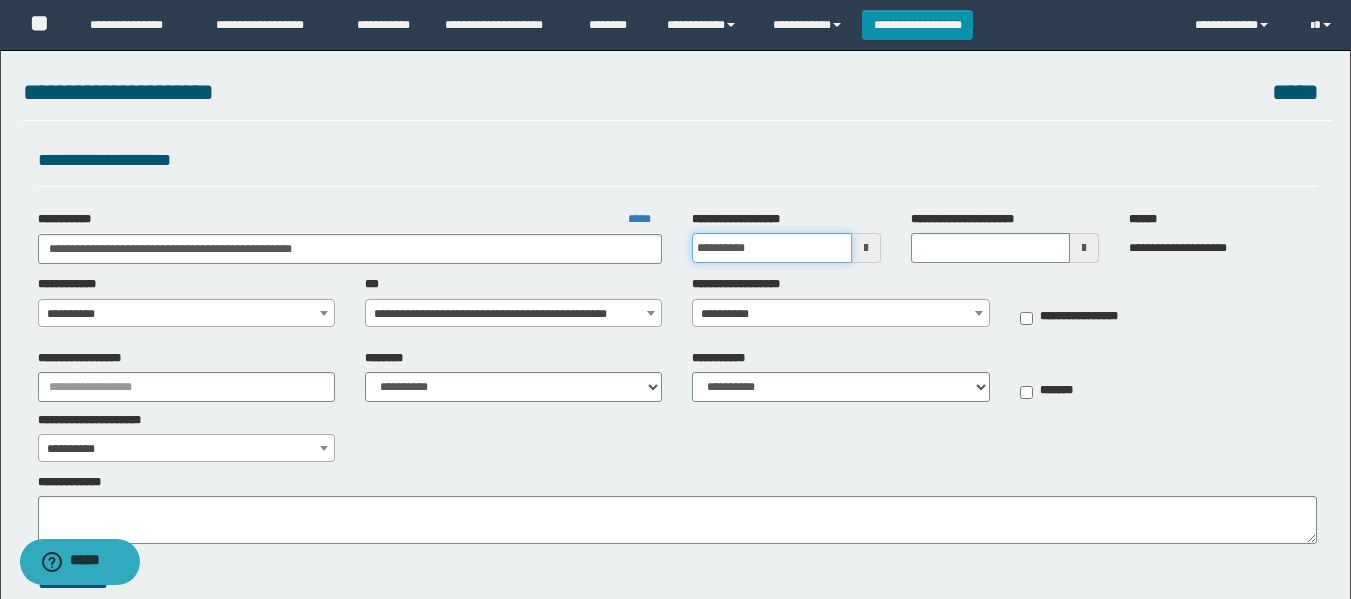 click on "**********" at bounding box center (771, 248) 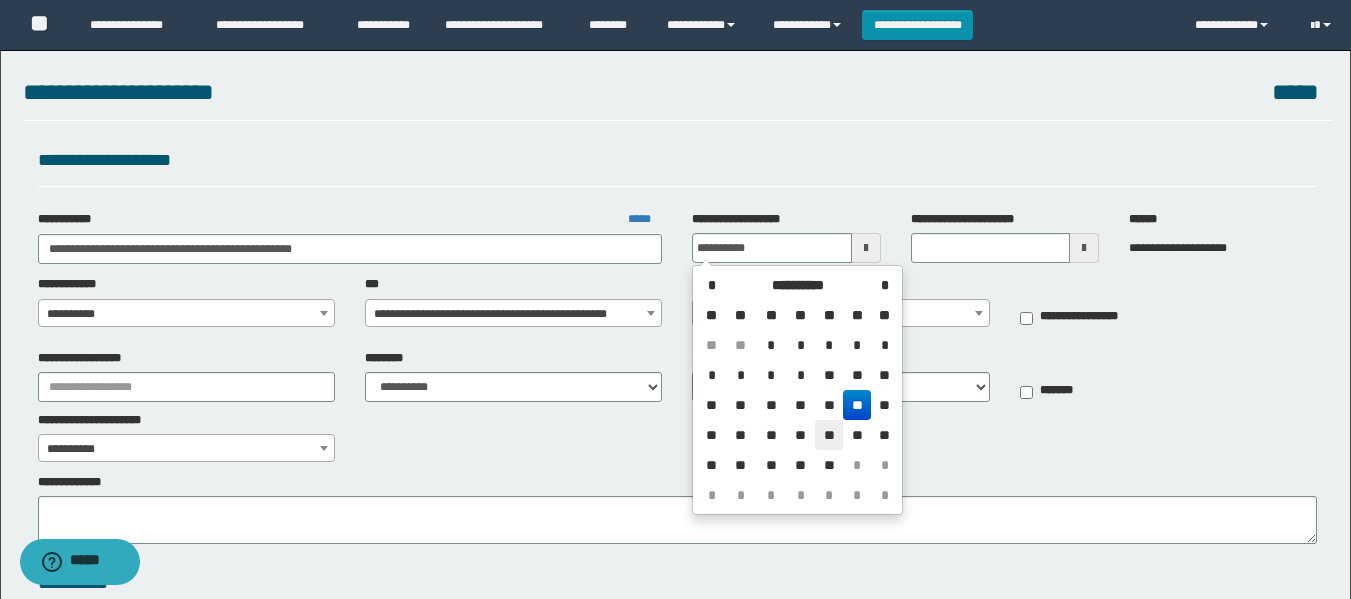 click on "**" at bounding box center [829, 435] 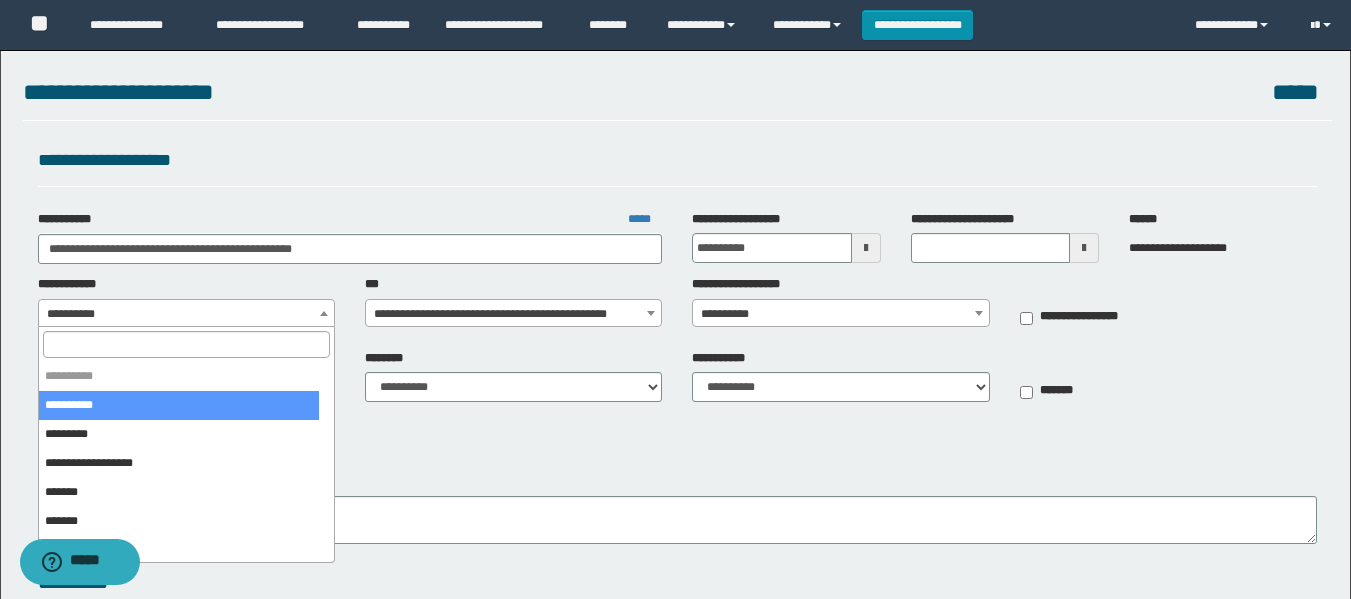 click on "**********" at bounding box center [186, 314] 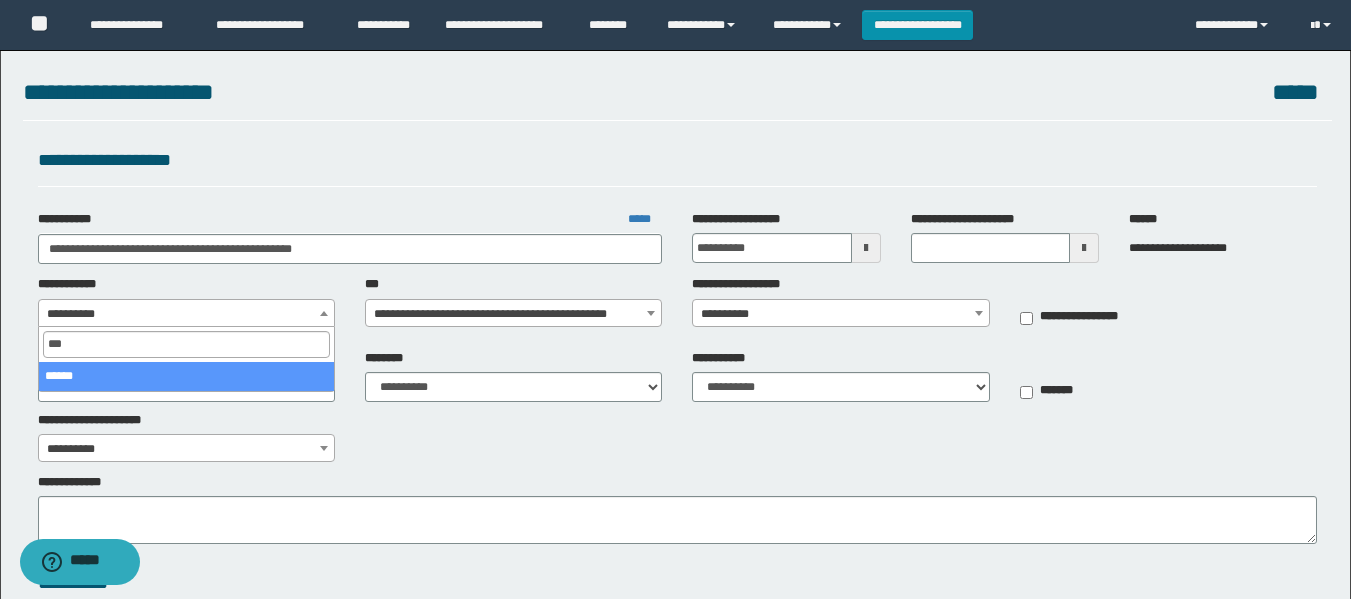 type on "***" 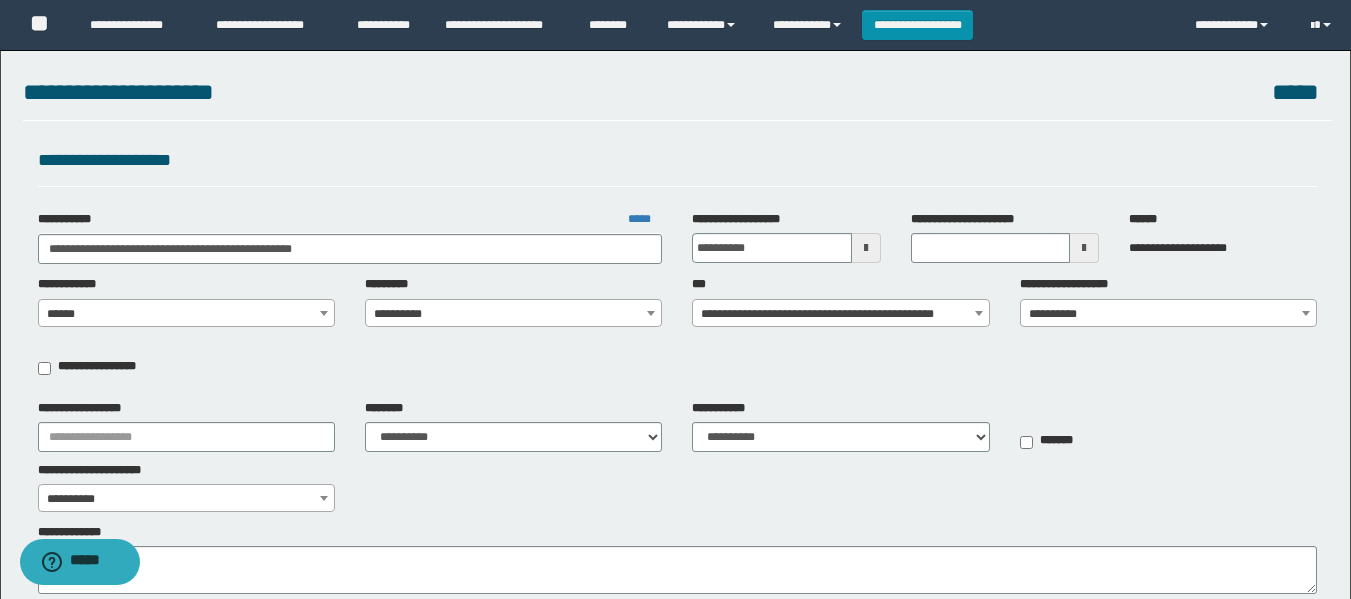 click on "**********" at bounding box center [513, 314] 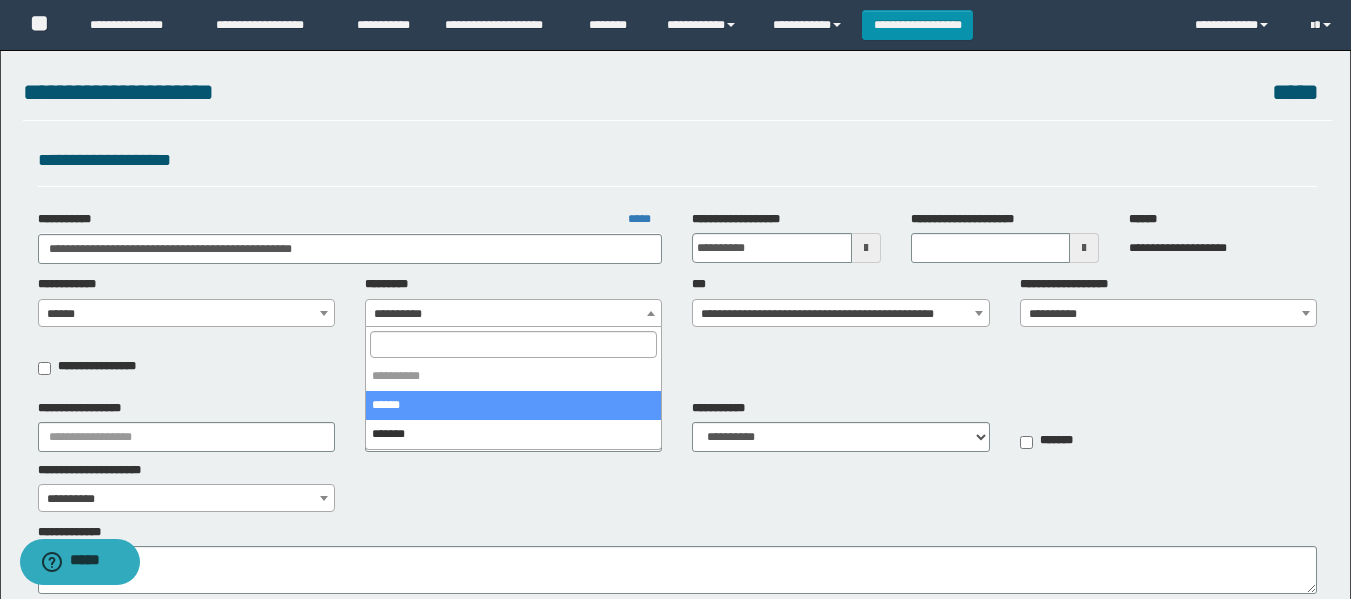 select on "****" 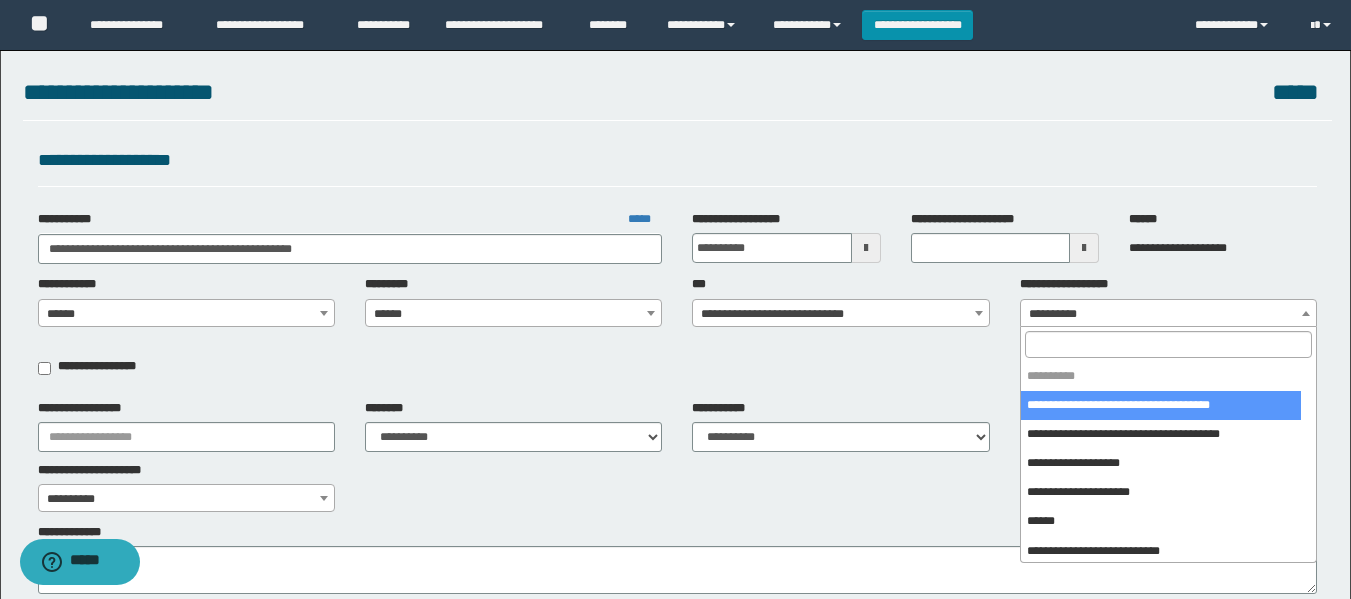 click on "**********" at bounding box center [1168, 314] 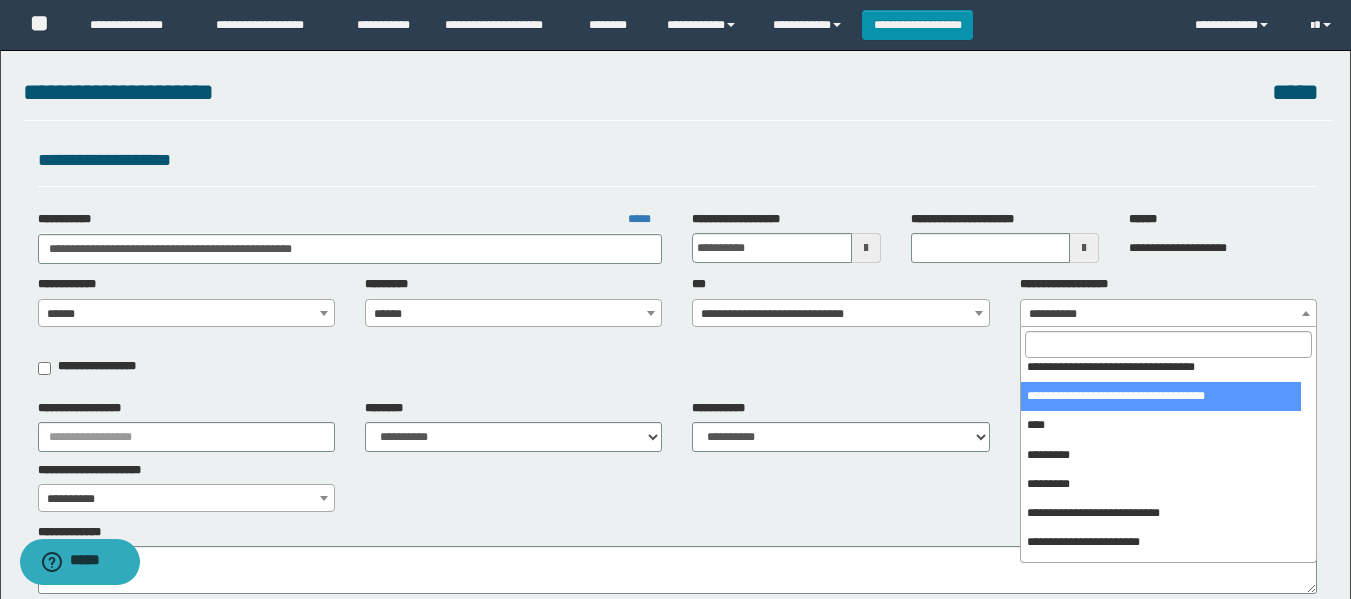 scroll, scrollTop: 400, scrollLeft: 0, axis: vertical 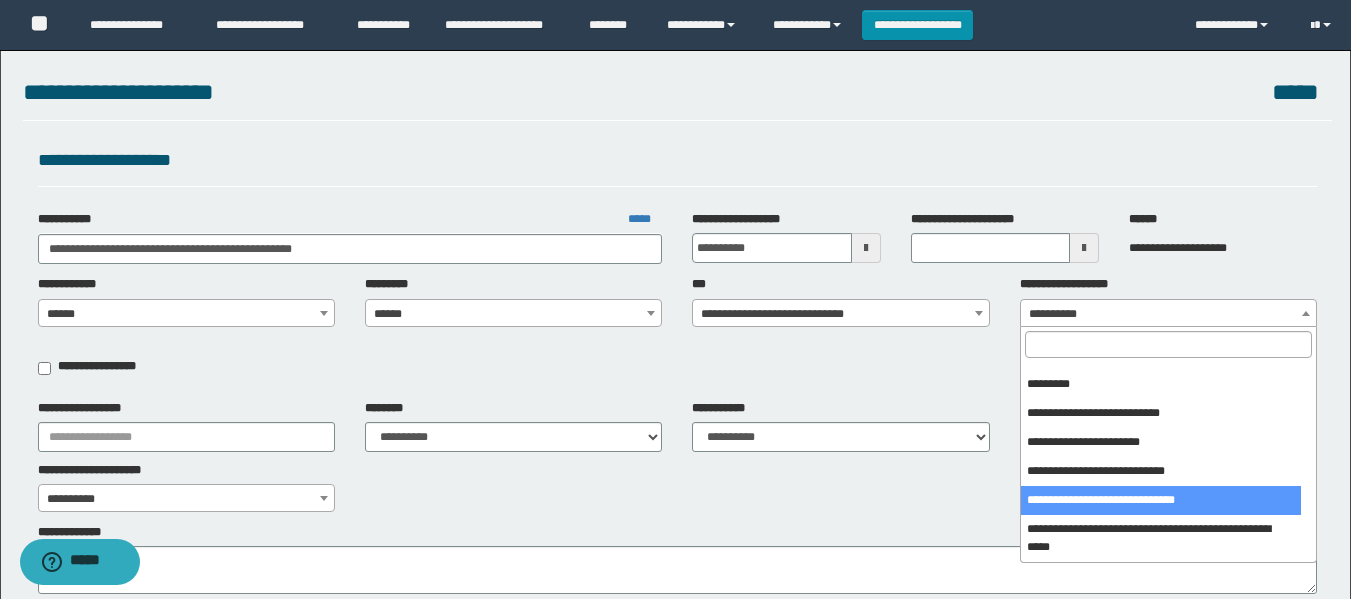 select on "***" 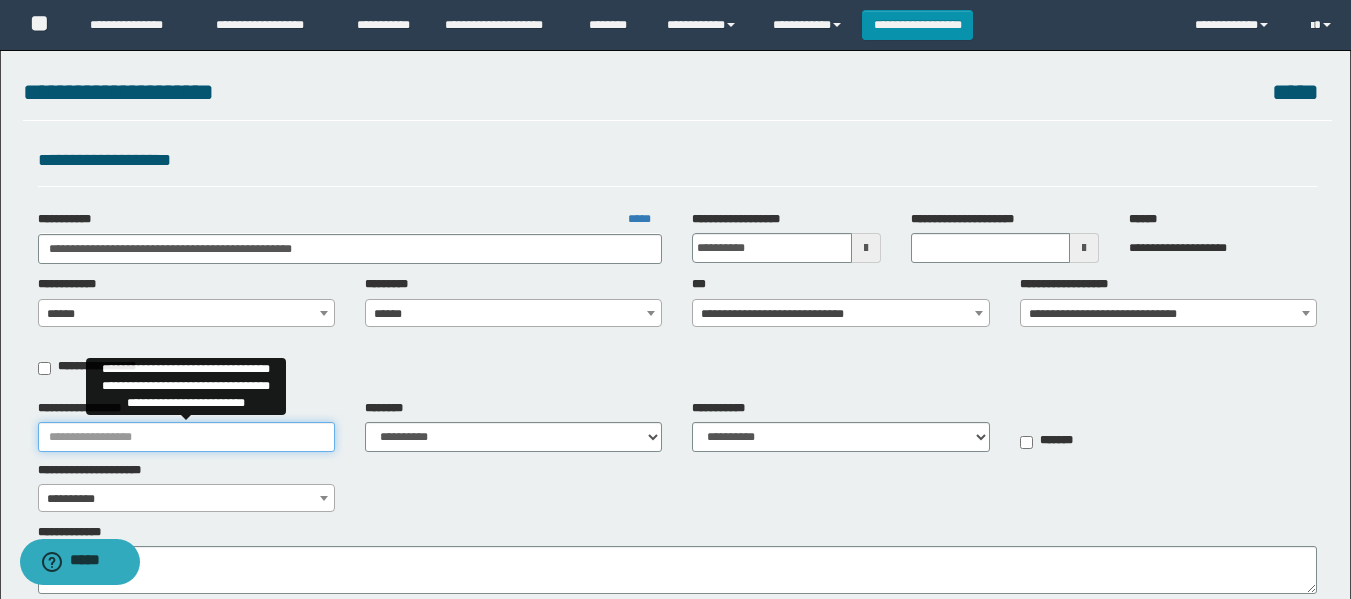 click on "**********" at bounding box center [186, 437] 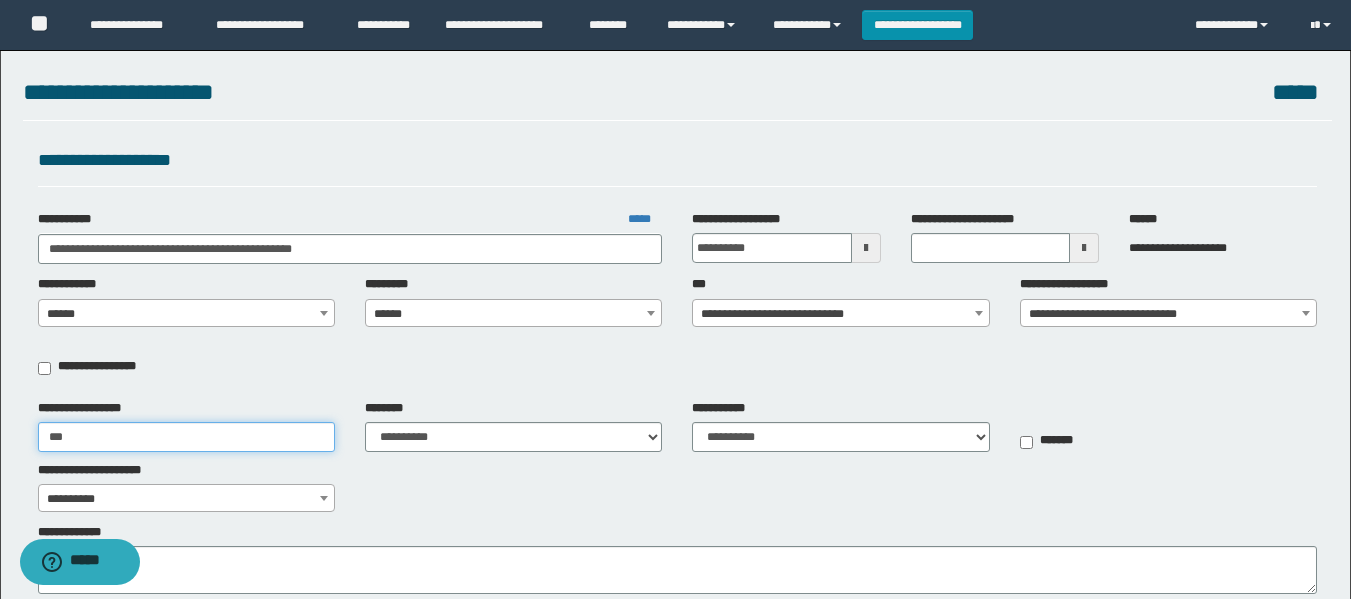 type on "**********" 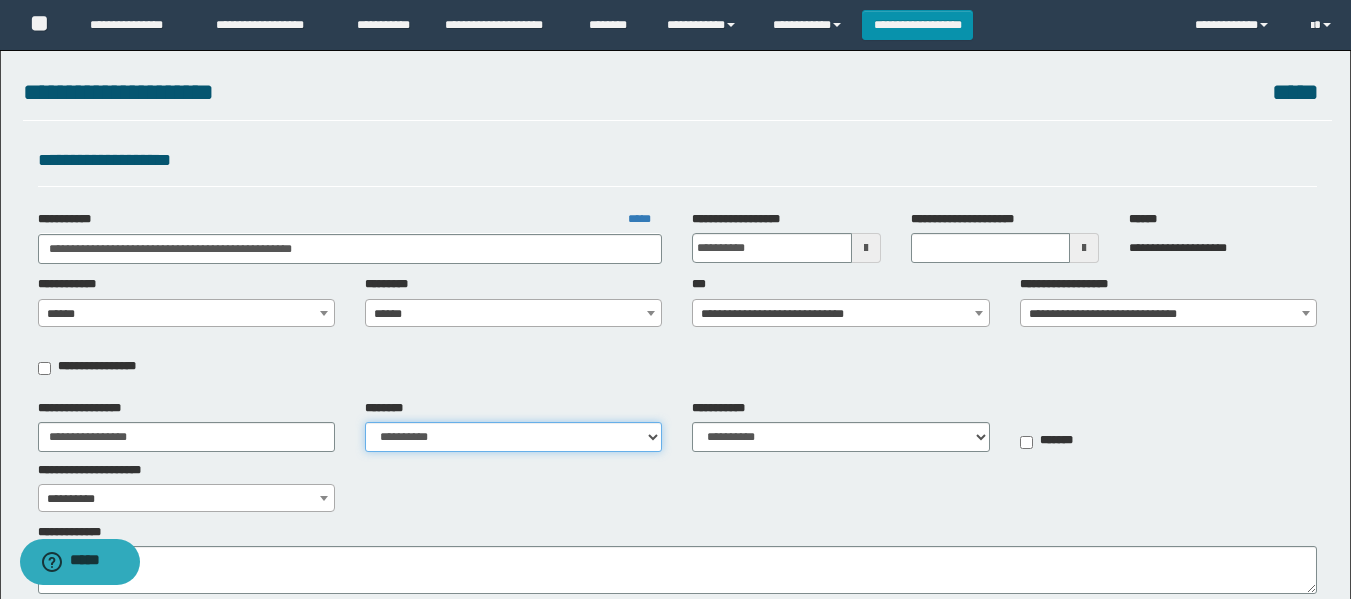 click on "**********" at bounding box center (513, 437) 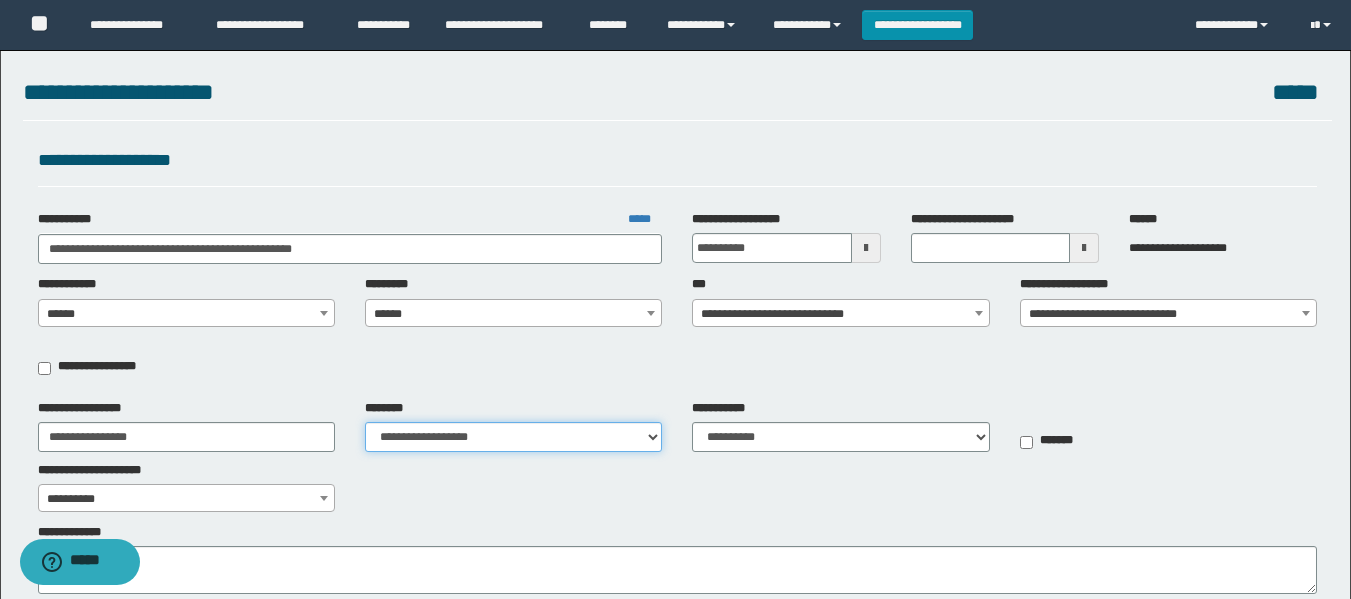 click on "**********" at bounding box center [513, 437] 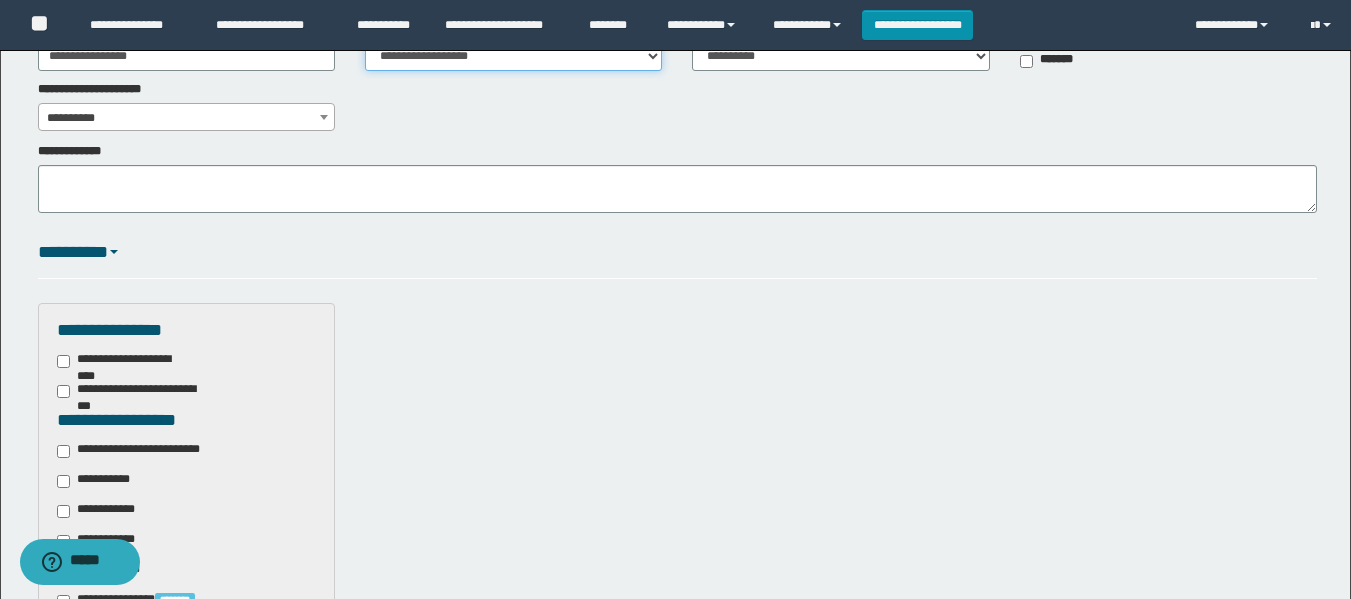 scroll, scrollTop: 400, scrollLeft: 0, axis: vertical 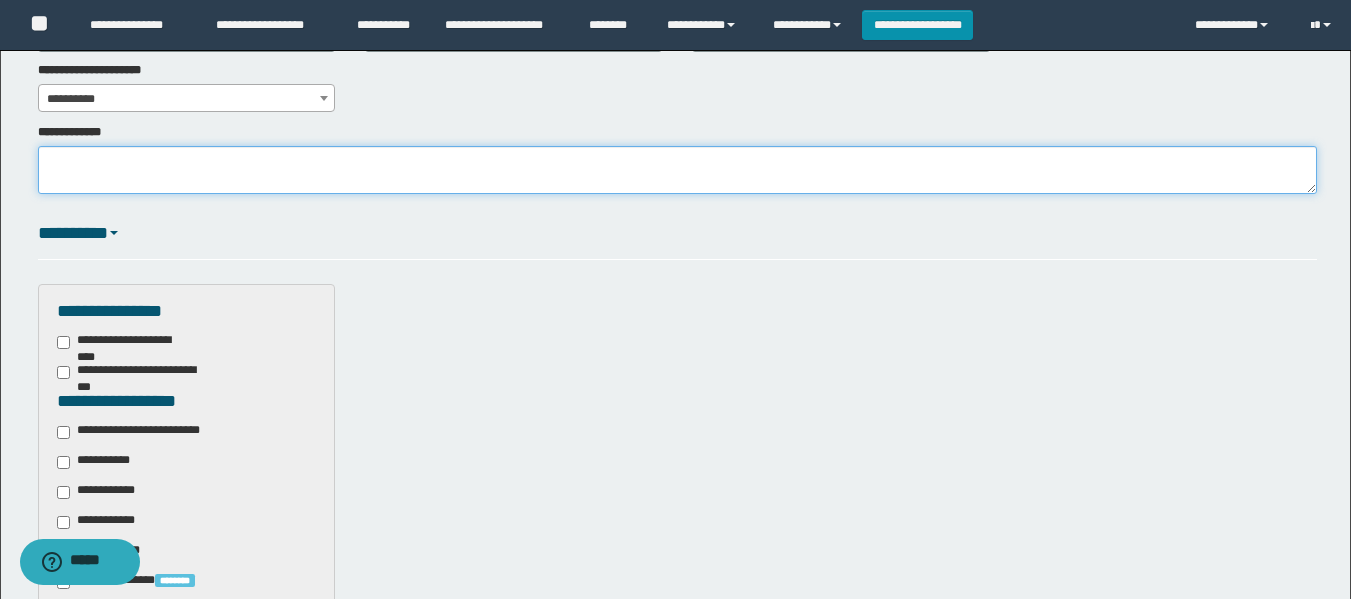 click on "**********" at bounding box center (677, 170) 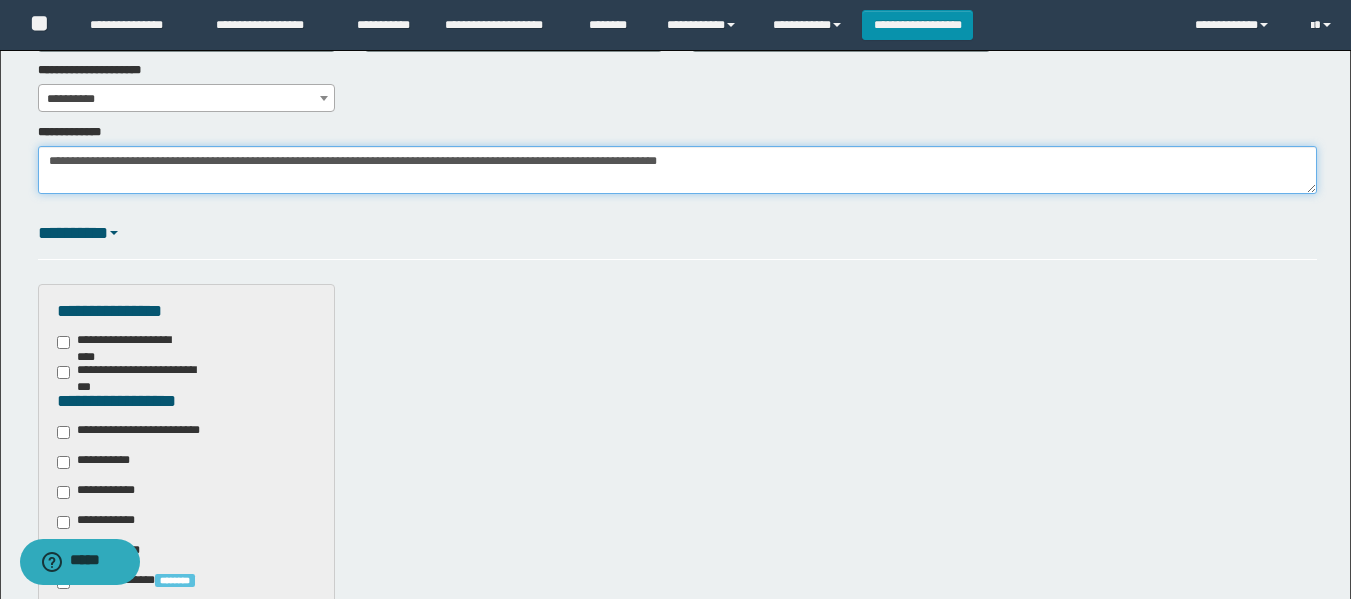 click on "**********" at bounding box center [677, 170] 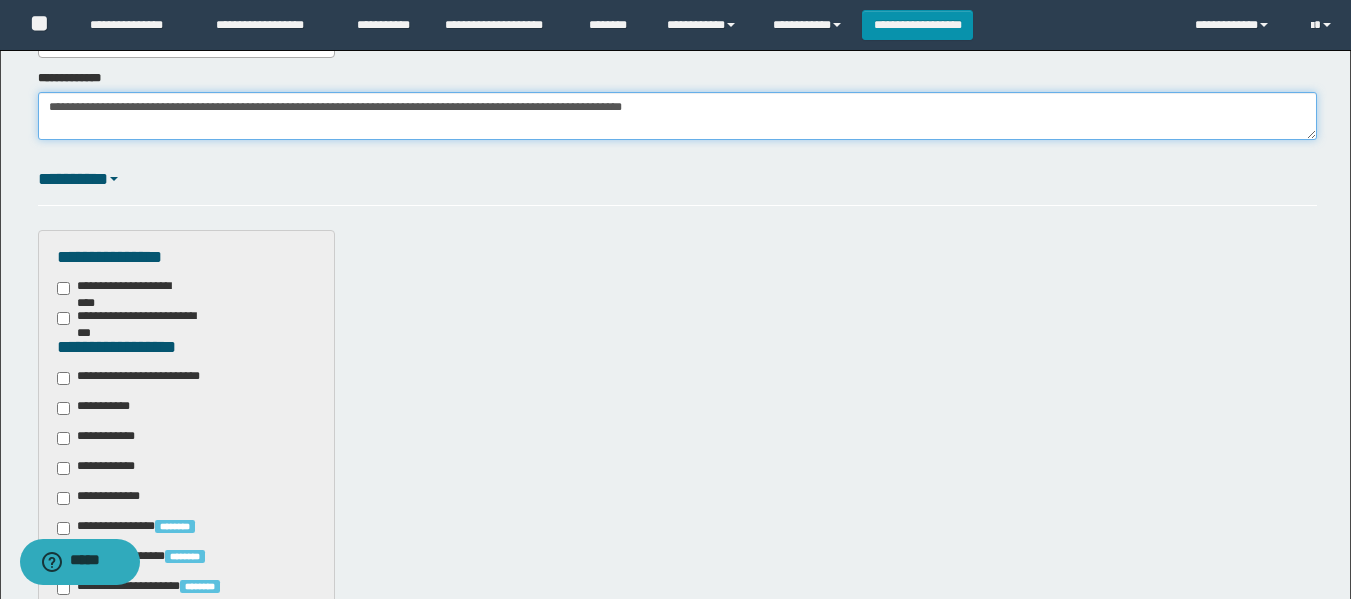 scroll, scrollTop: 500, scrollLeft: 0, axis: vertical 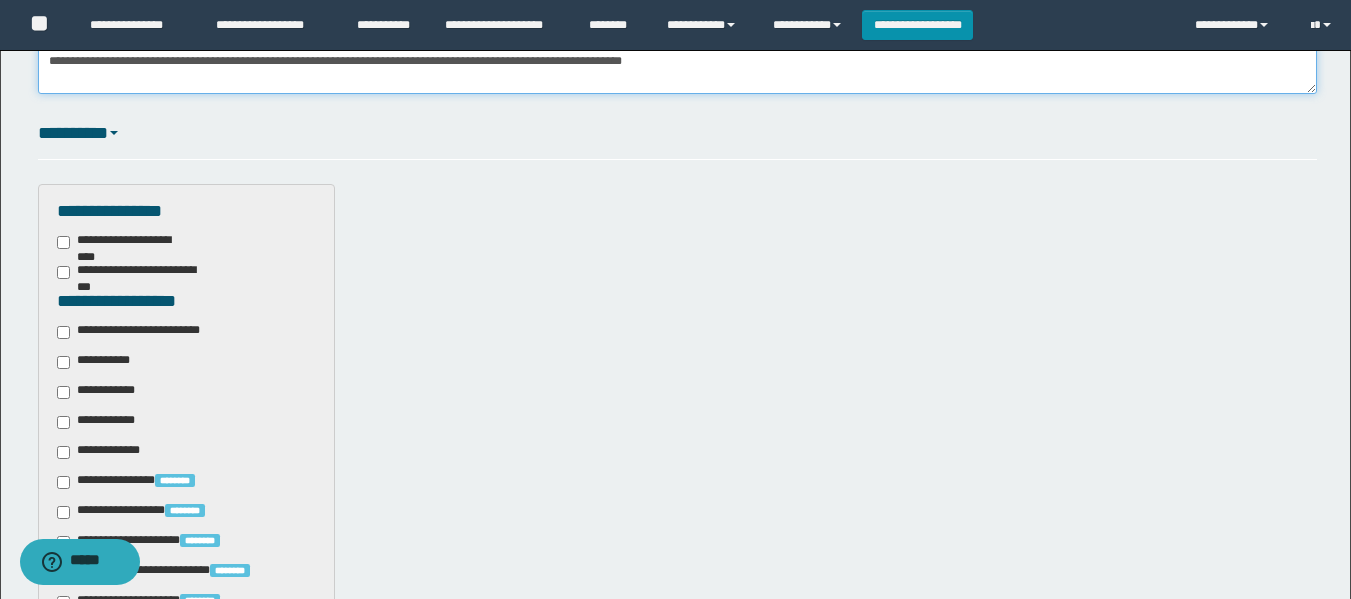 type on "**********" 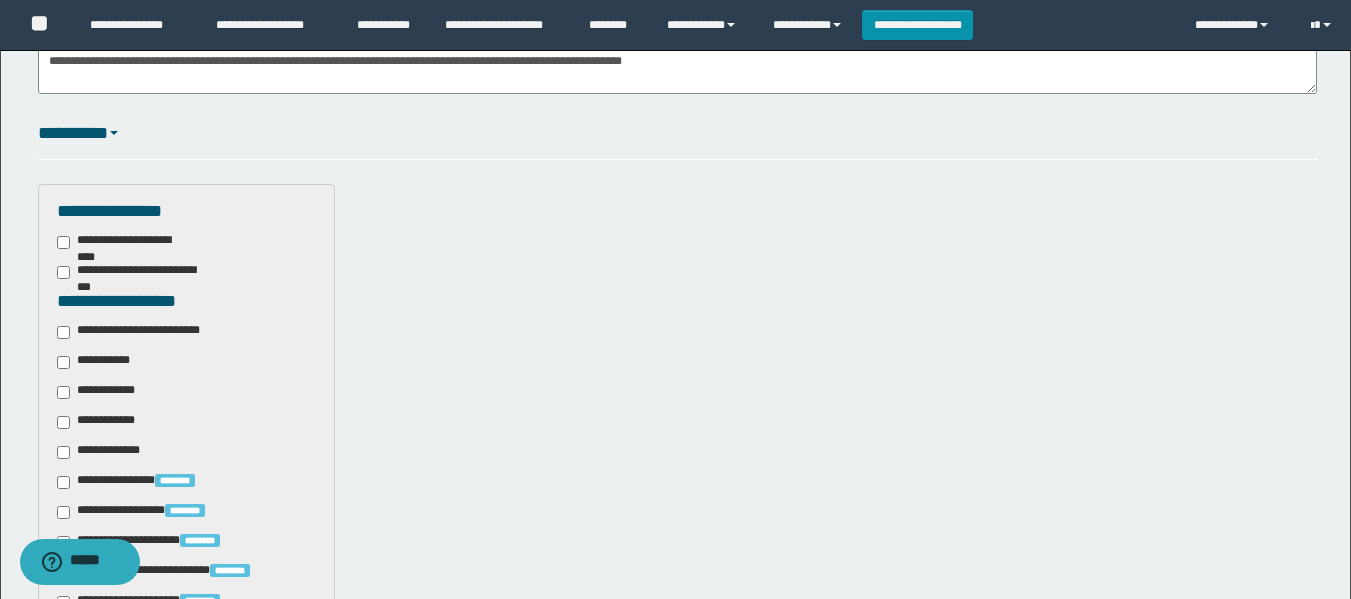 click on "**********" at bounding box center (97, 362) 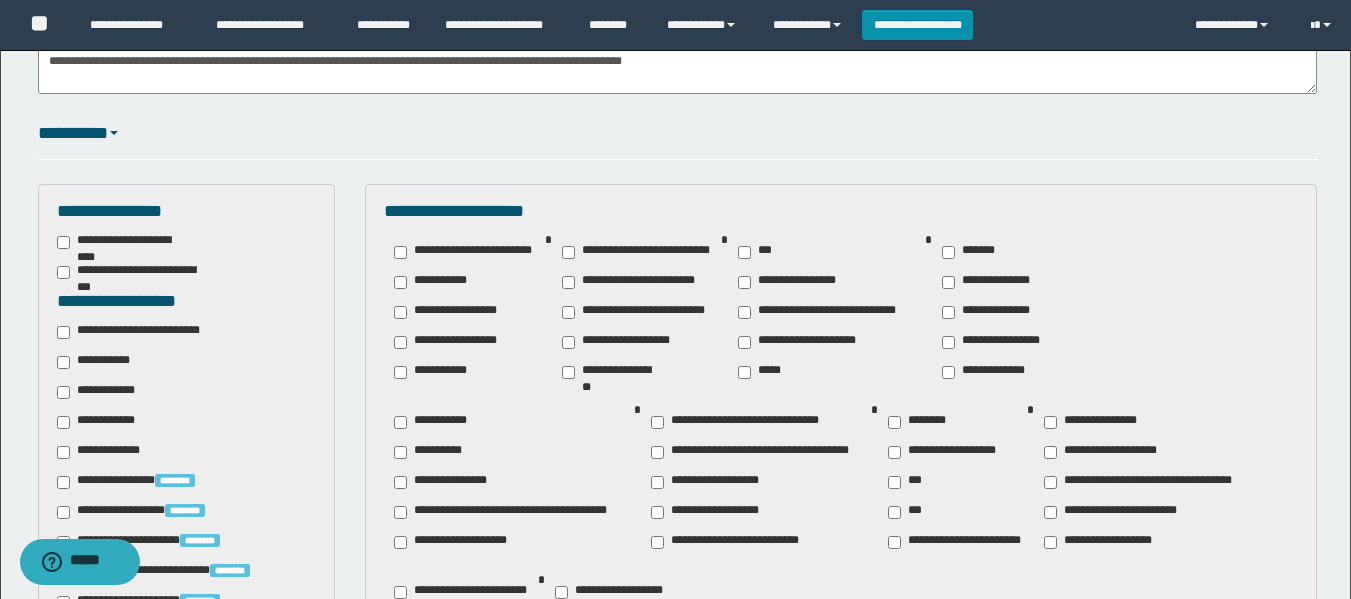 click on "**********" at bounding box center (143, 332) 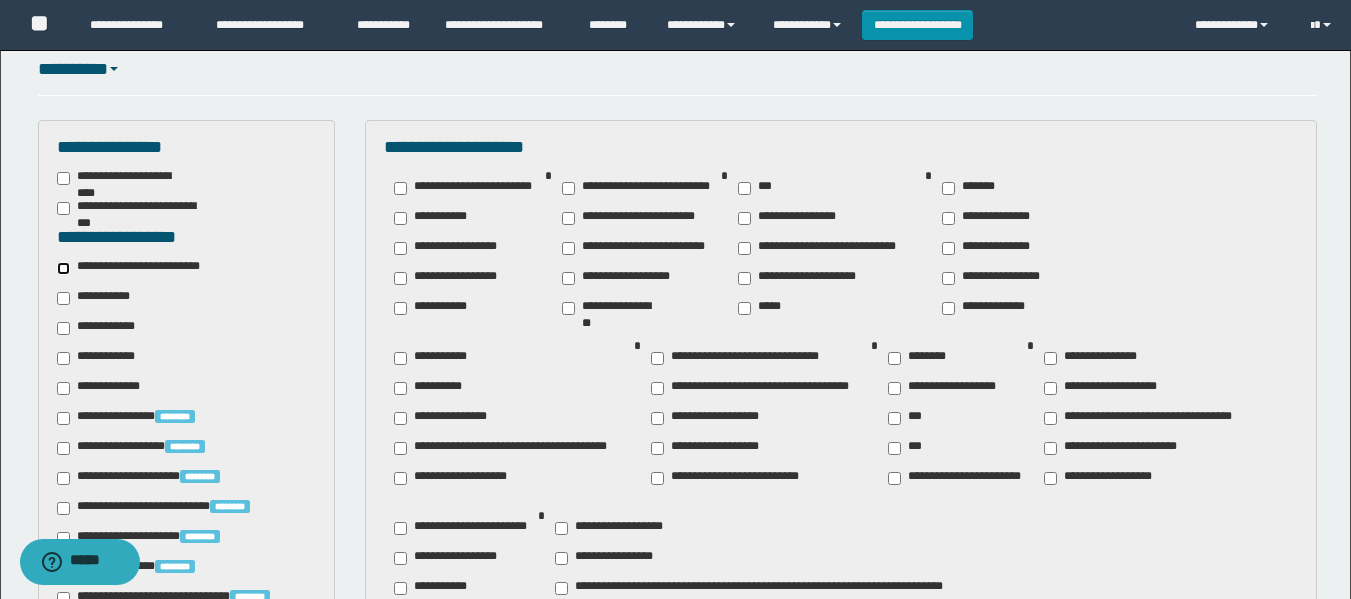 scroll, scrollTop: 600, scrollLeft: 0, axis: vertical 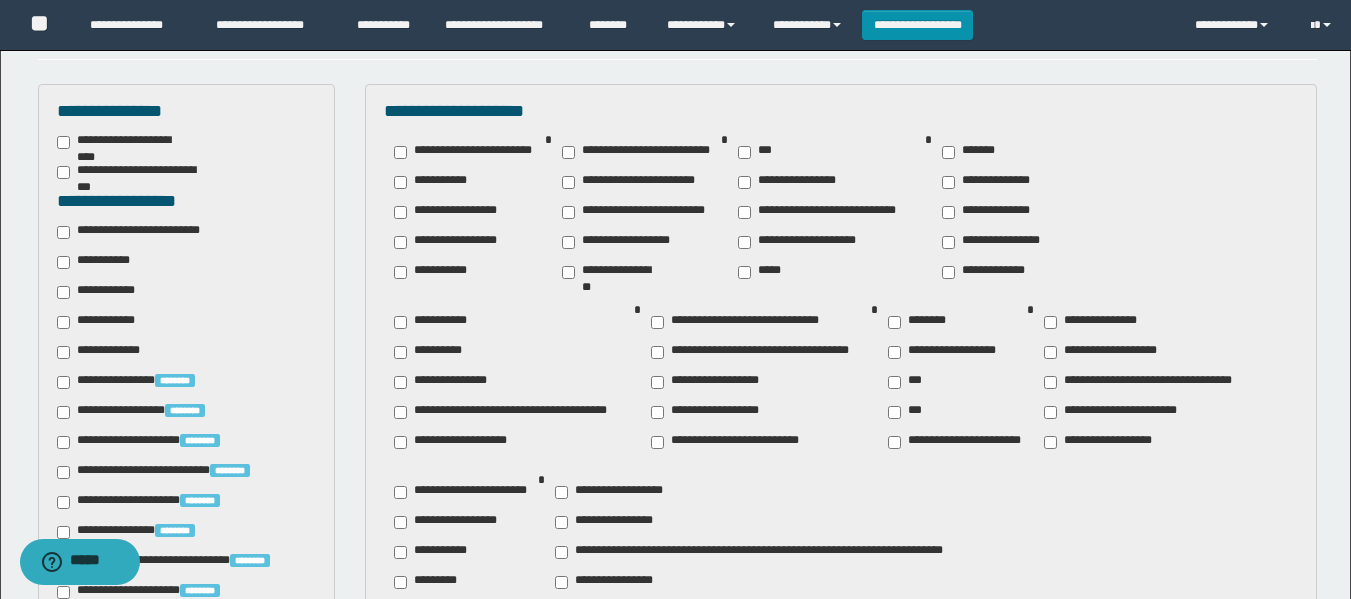 click on "********" at bounding box center [921, 322] 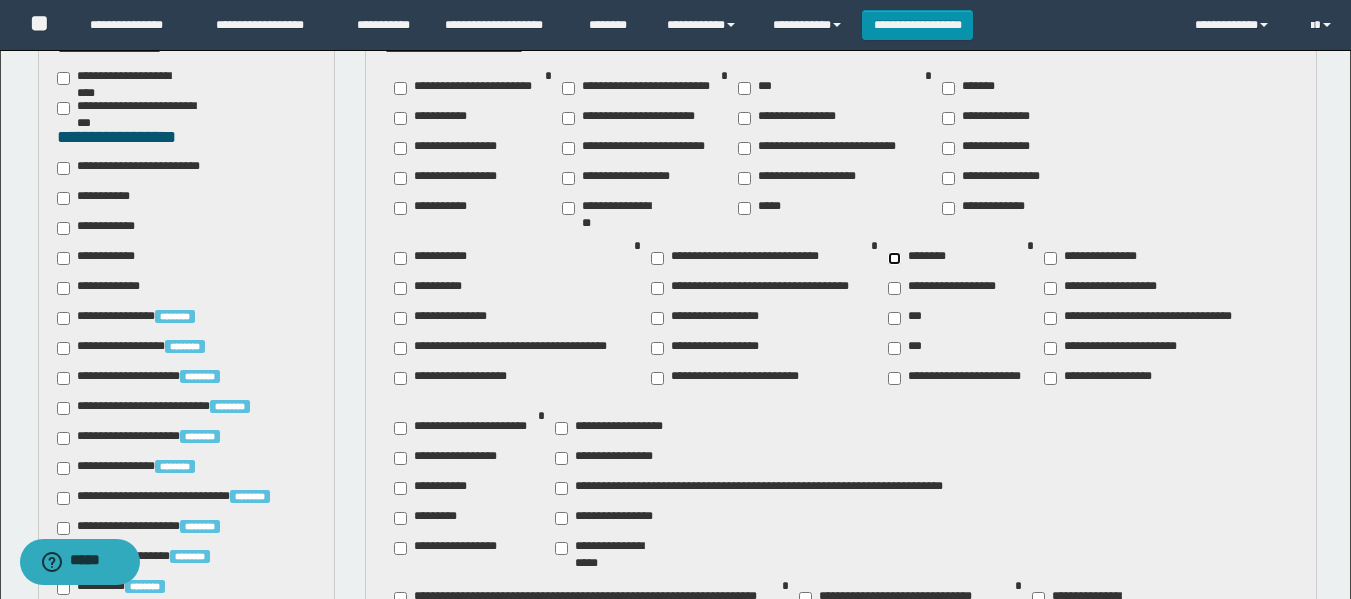 scroll, scrollTop: 700, scrollLeft: 0, axis: vertical 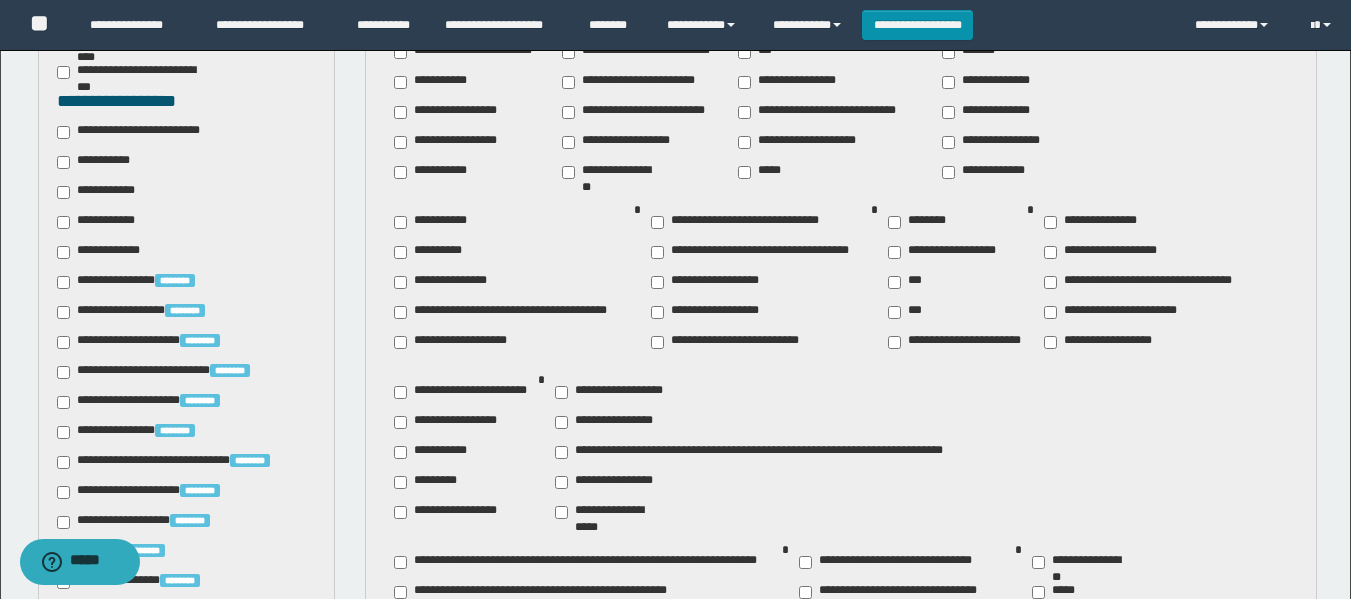 click on "**********" at bounding box center (610, 512) 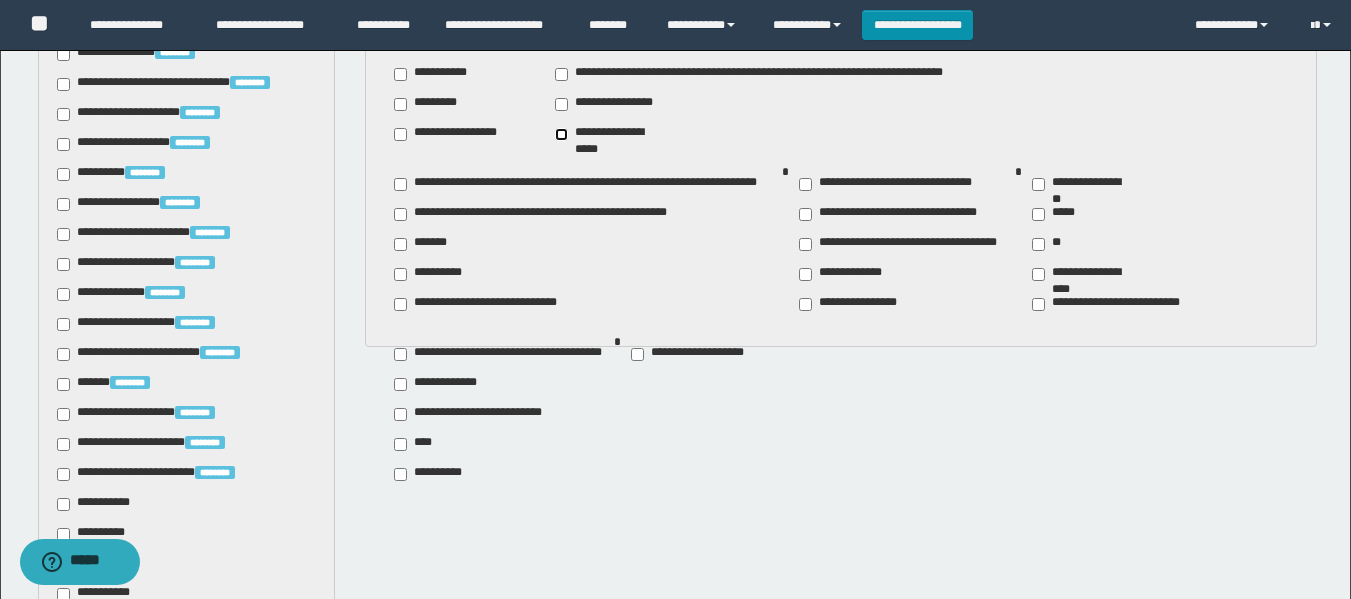 scroll, scrollTop: 1300, scrollLeft: 0, axis: vertical 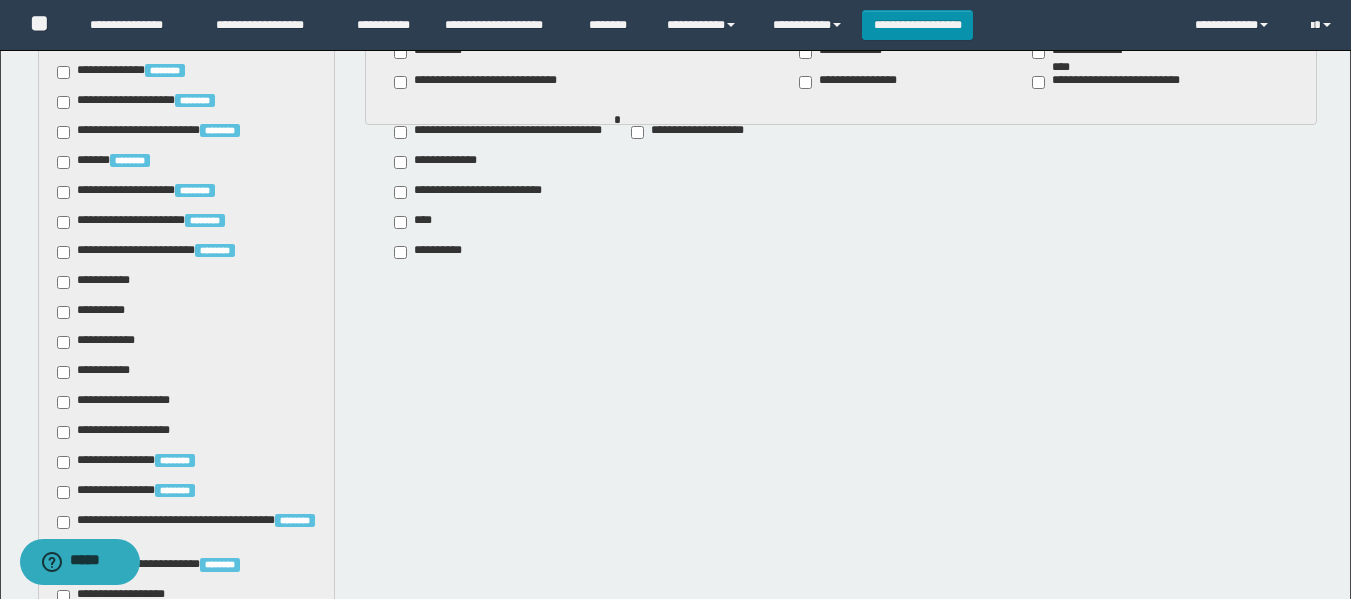 click on "**********" at bounding box center (97, 282) 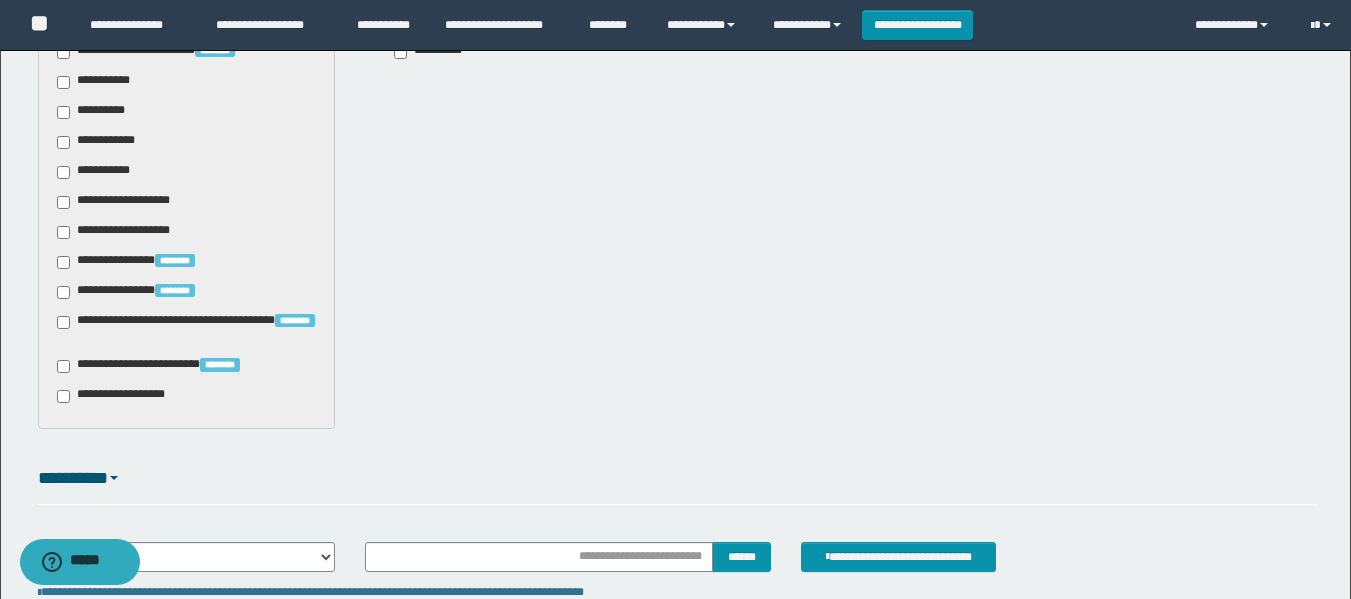 scroll, scrollTop: 1501, scrollLeft: 0, axis: vertical 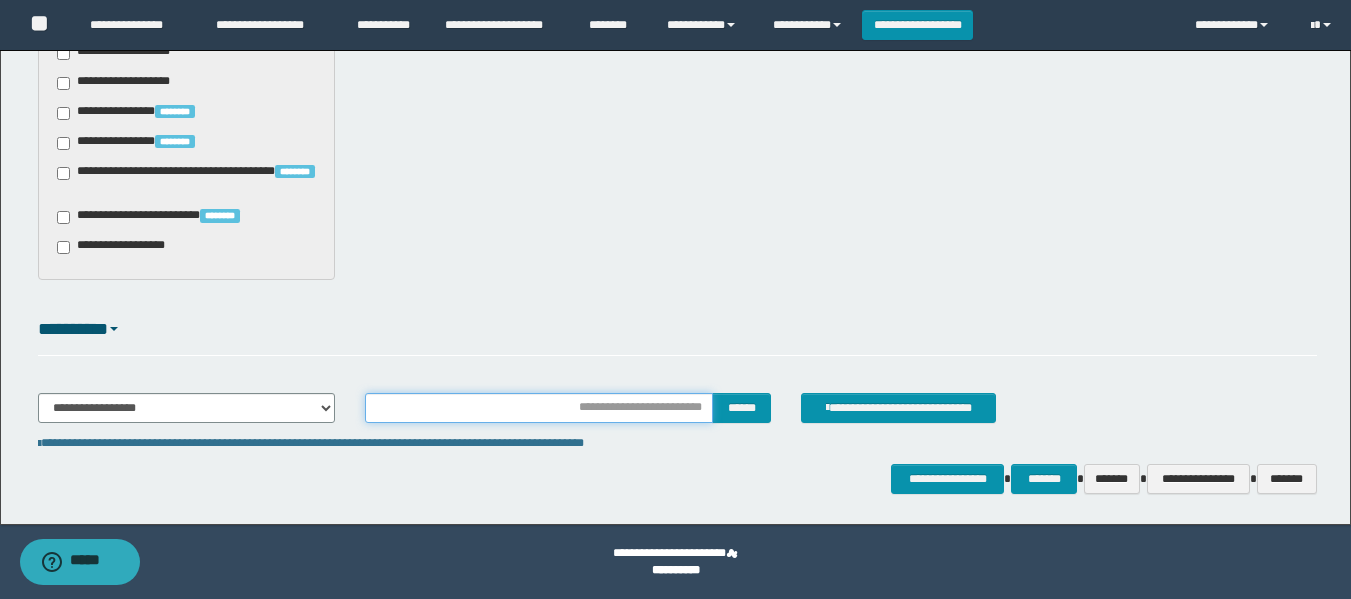 click at bounding box center [539, 408] 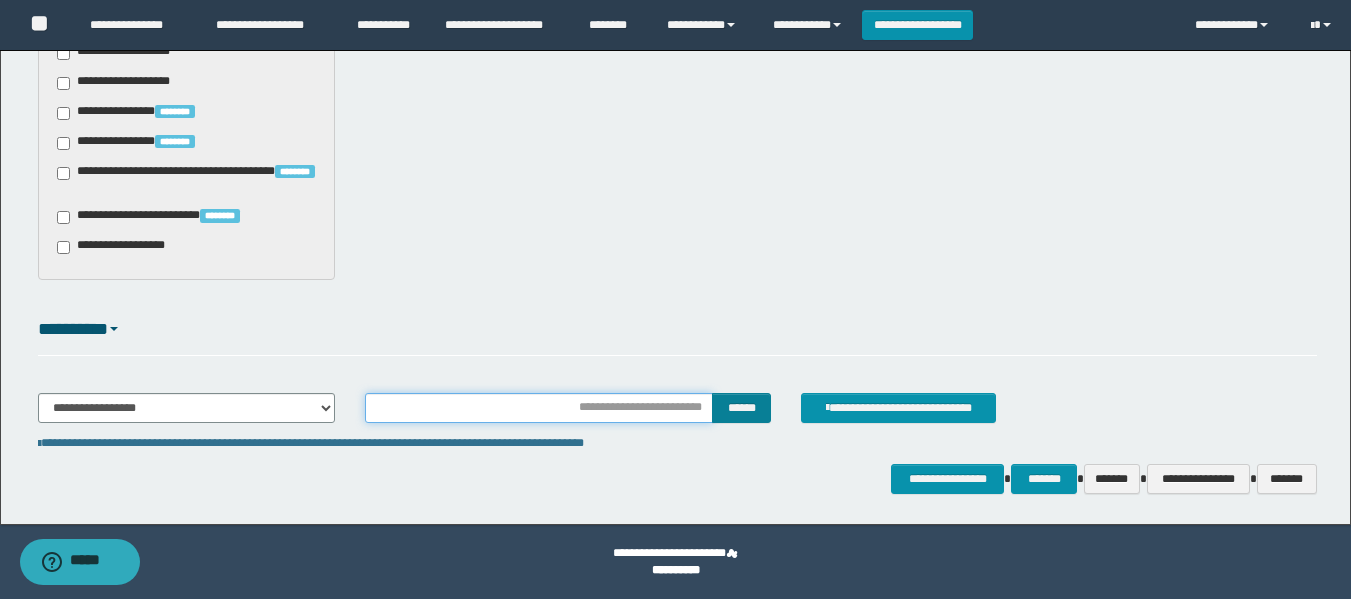 type on "**********" 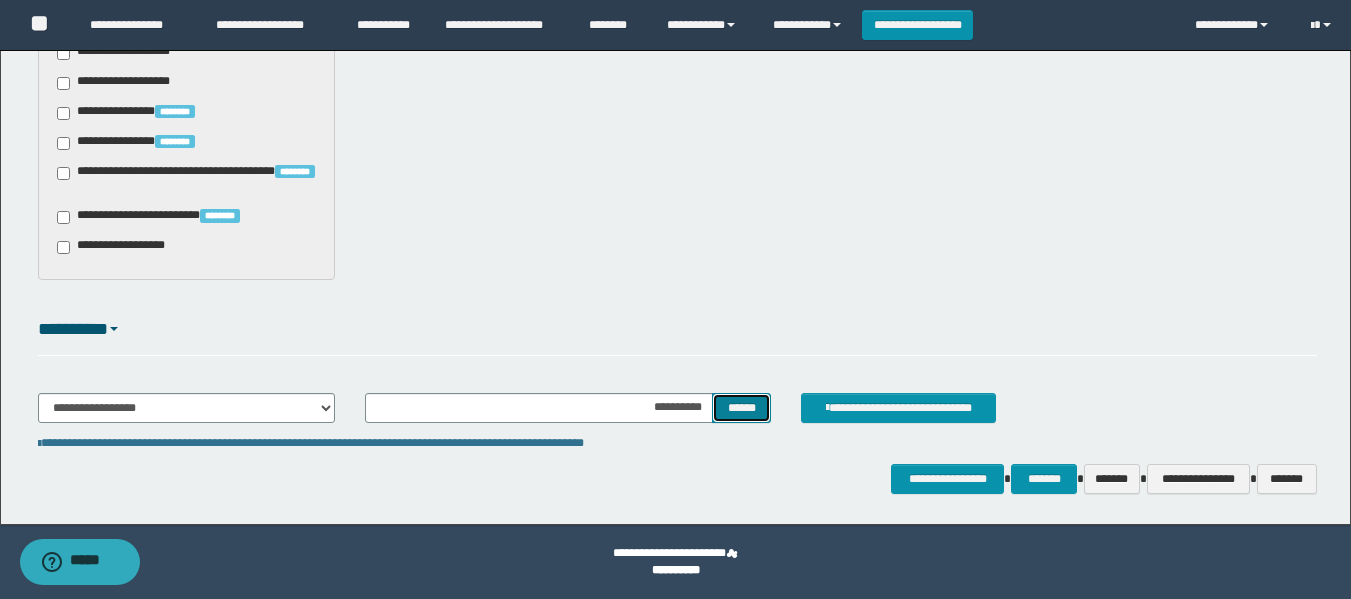 click on "******" at bounding box center (741, 408) 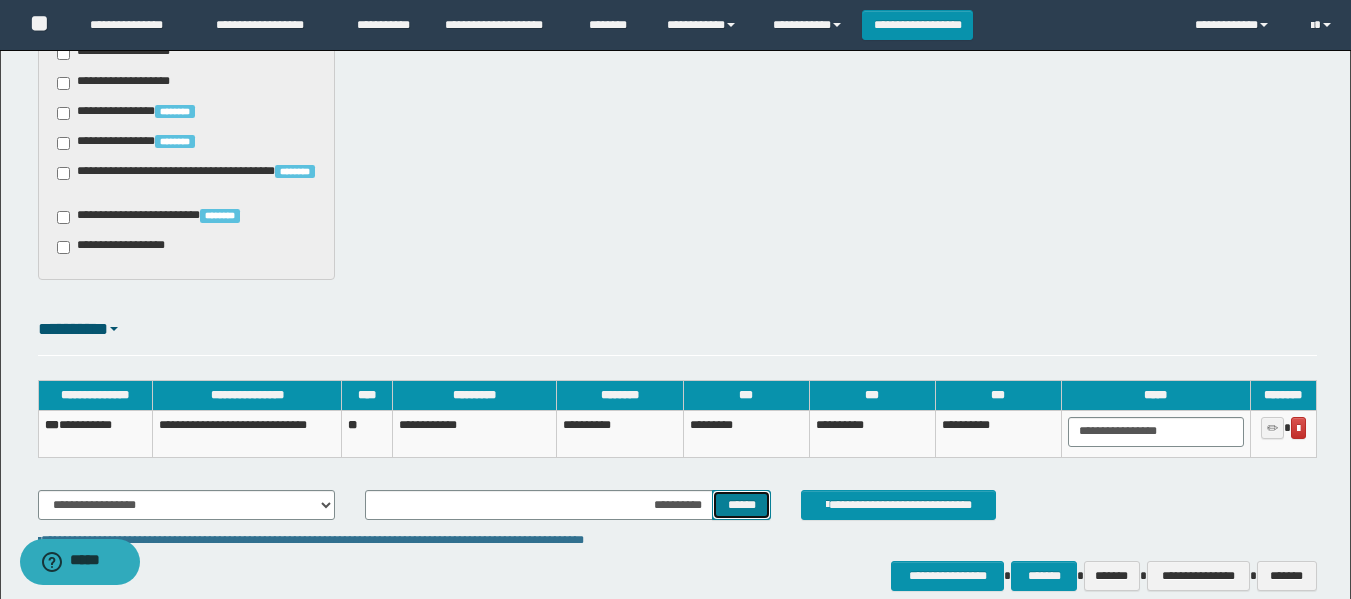 type 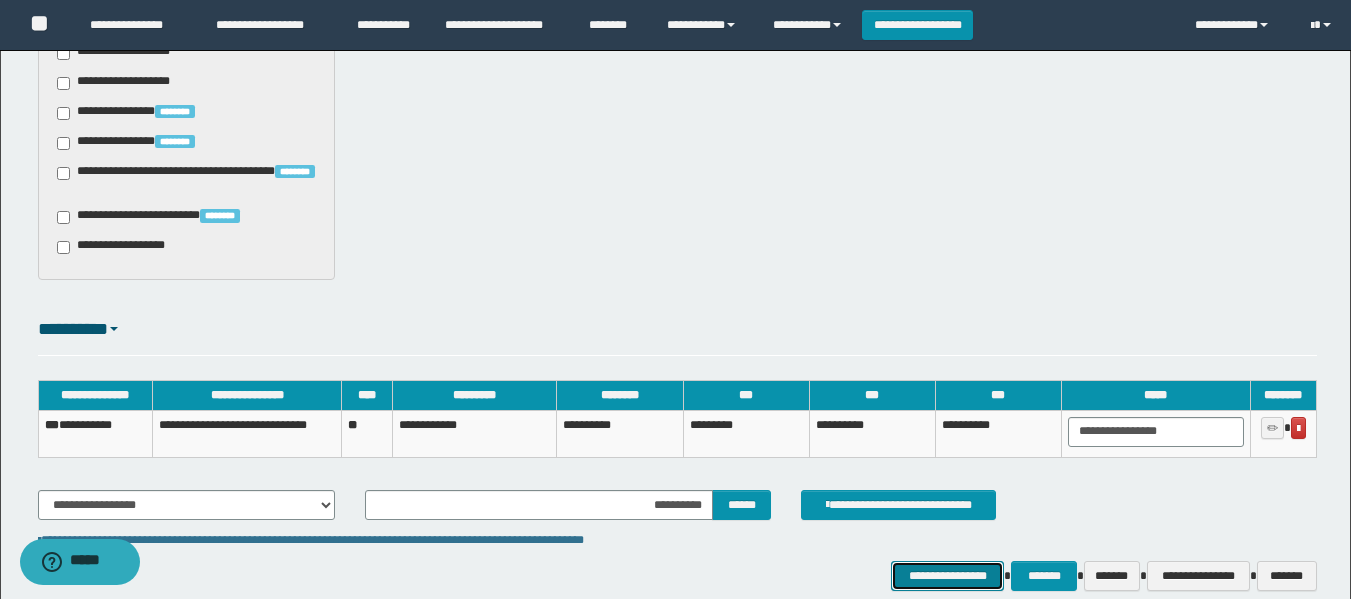 click on "**********" at bounding box center [947, 576] 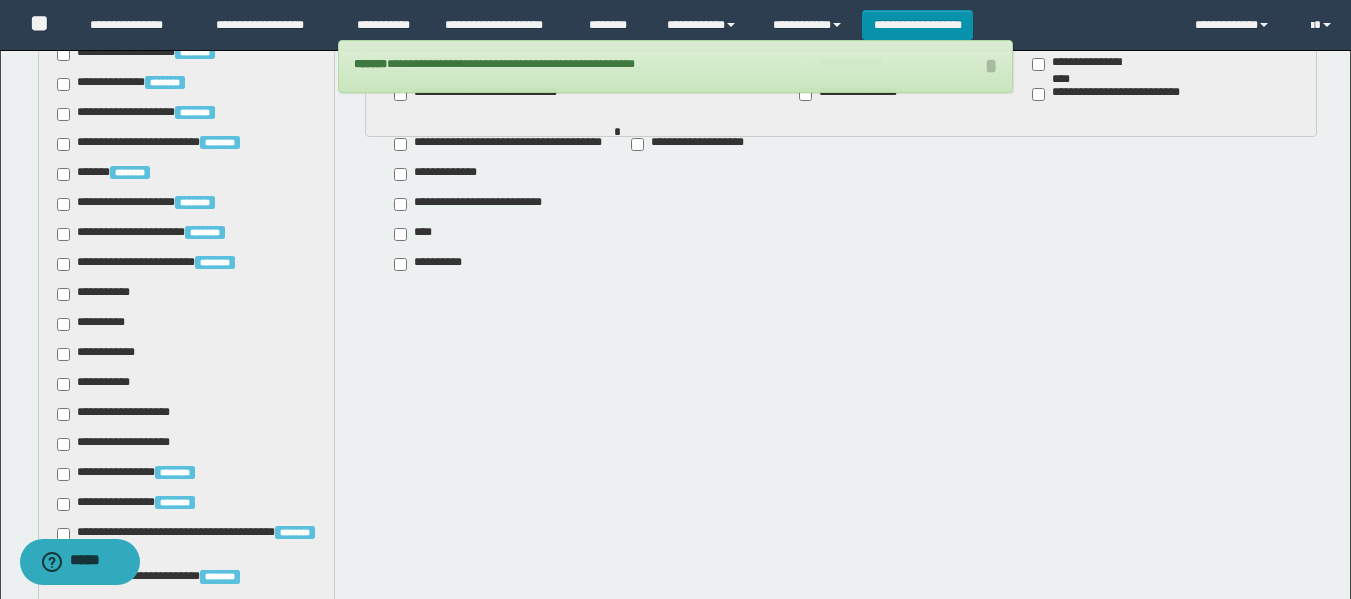 scroll, scrollTop: 1249, scrollLeft: 0, axis: vertical 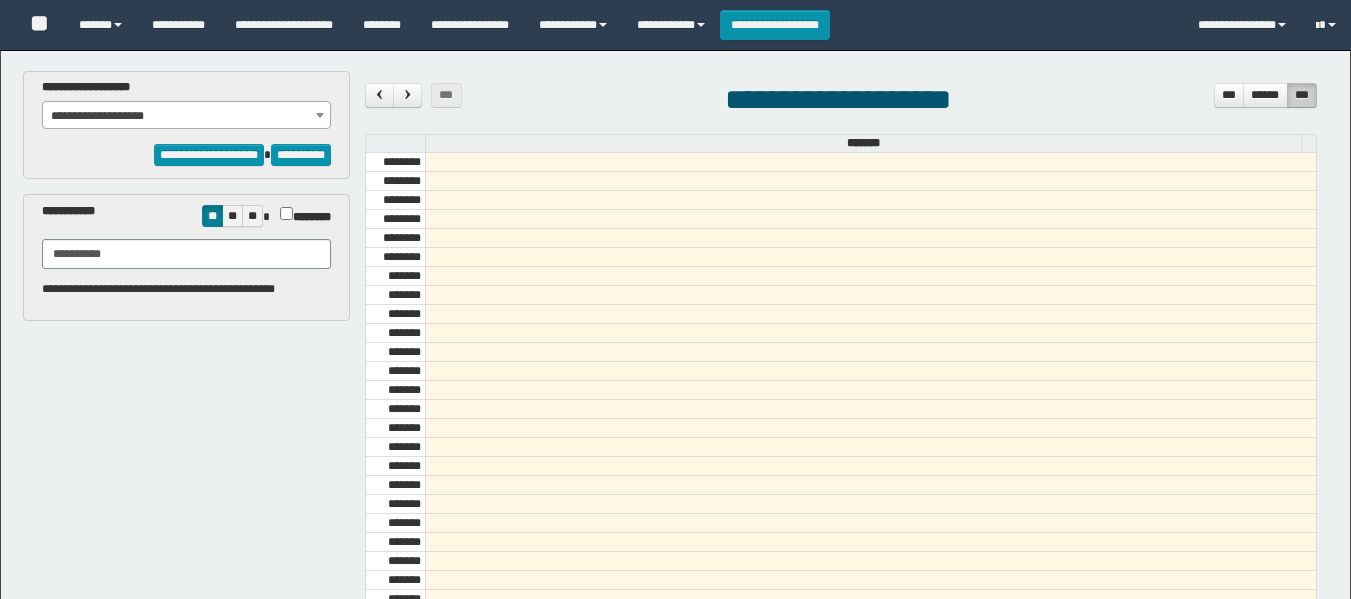 select on "***" 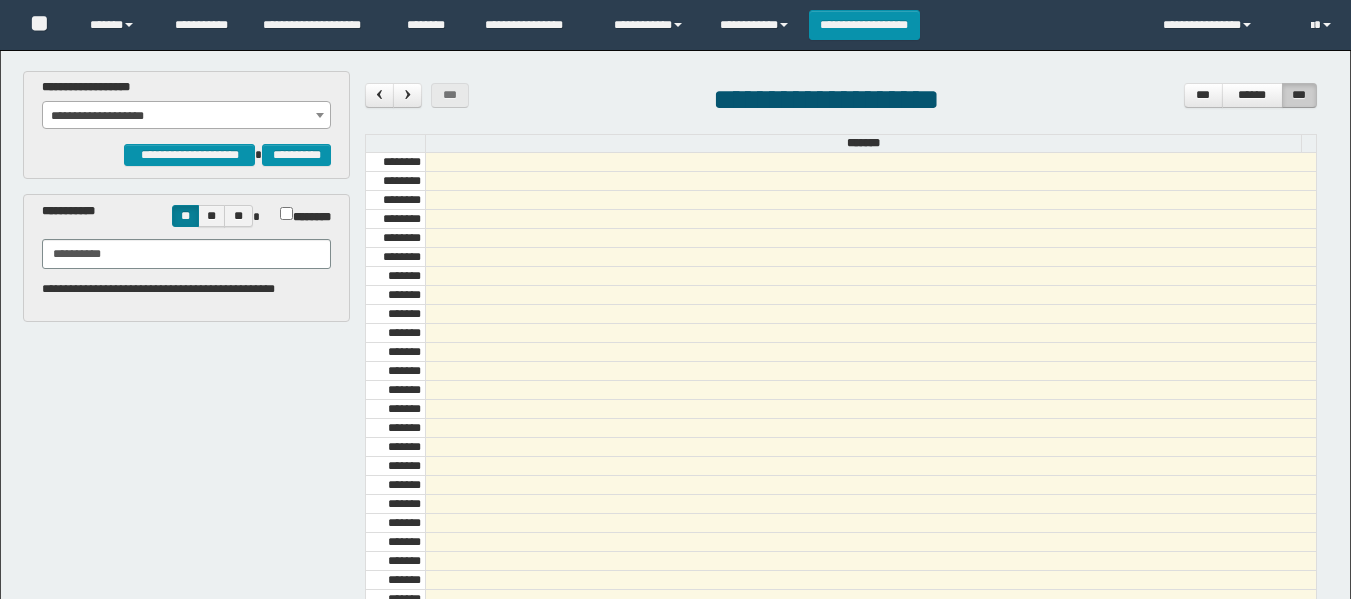 scroll, scrollTop: 0, scrollLeft: 0, axis: both 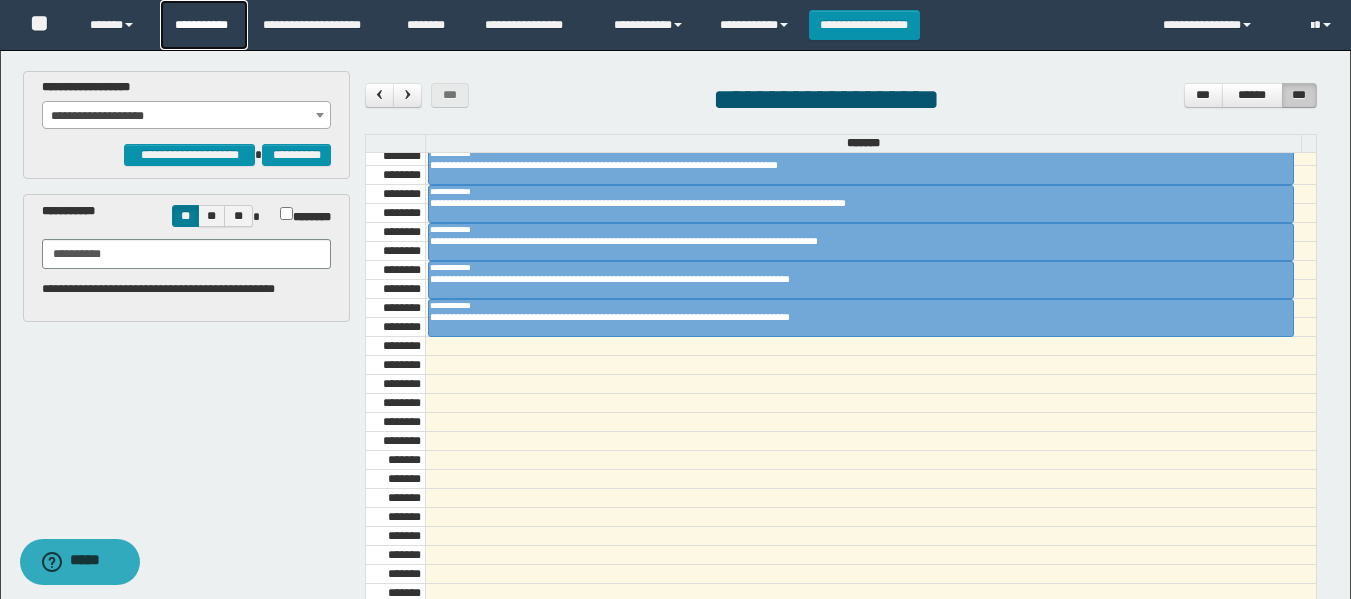 click on "**********" at bounding box center [204, 25] 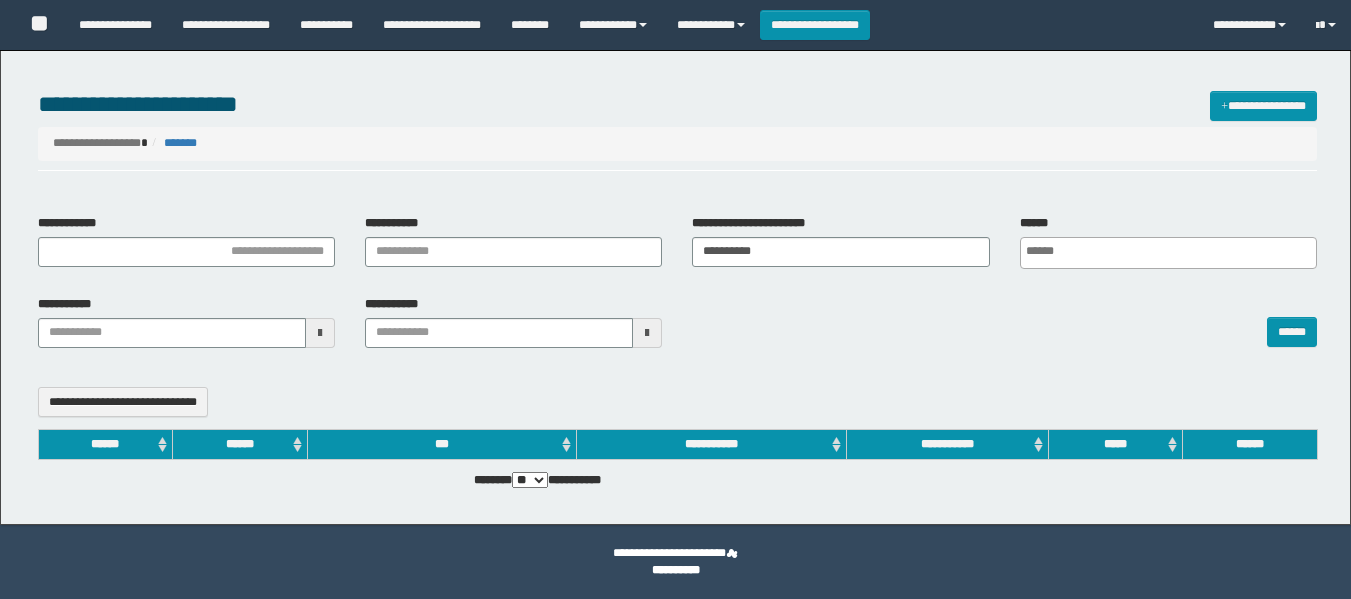 select 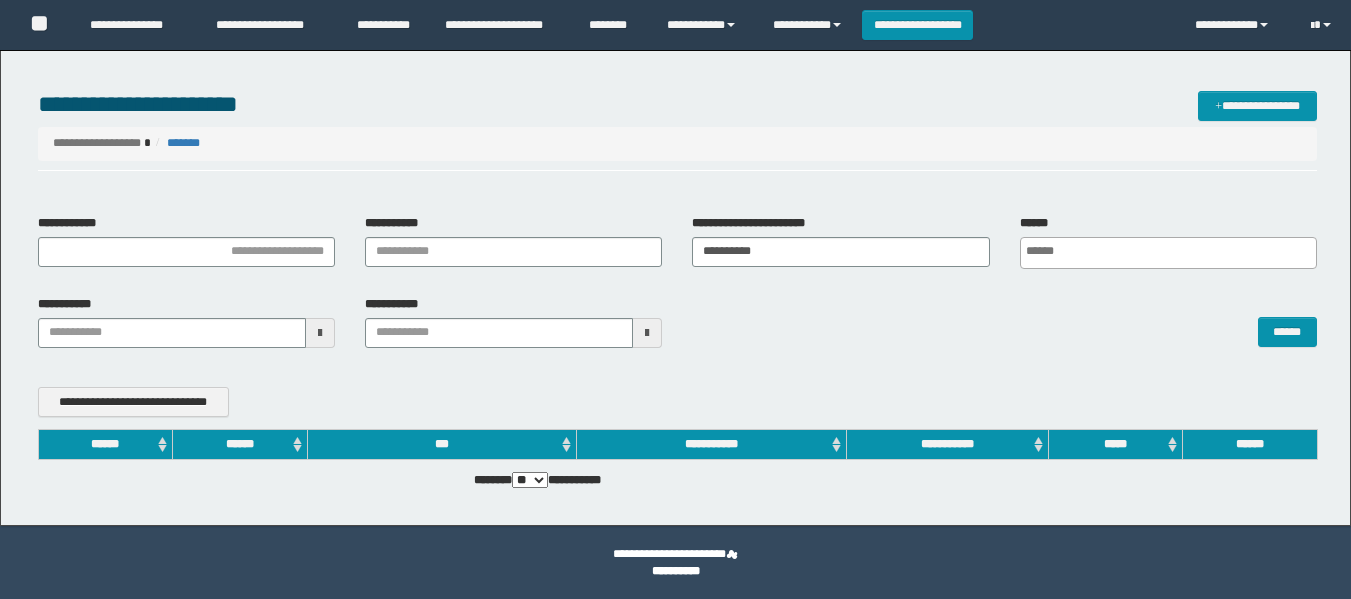 scroll, scrollTop: 0, scrollLeft: 0, axis: both 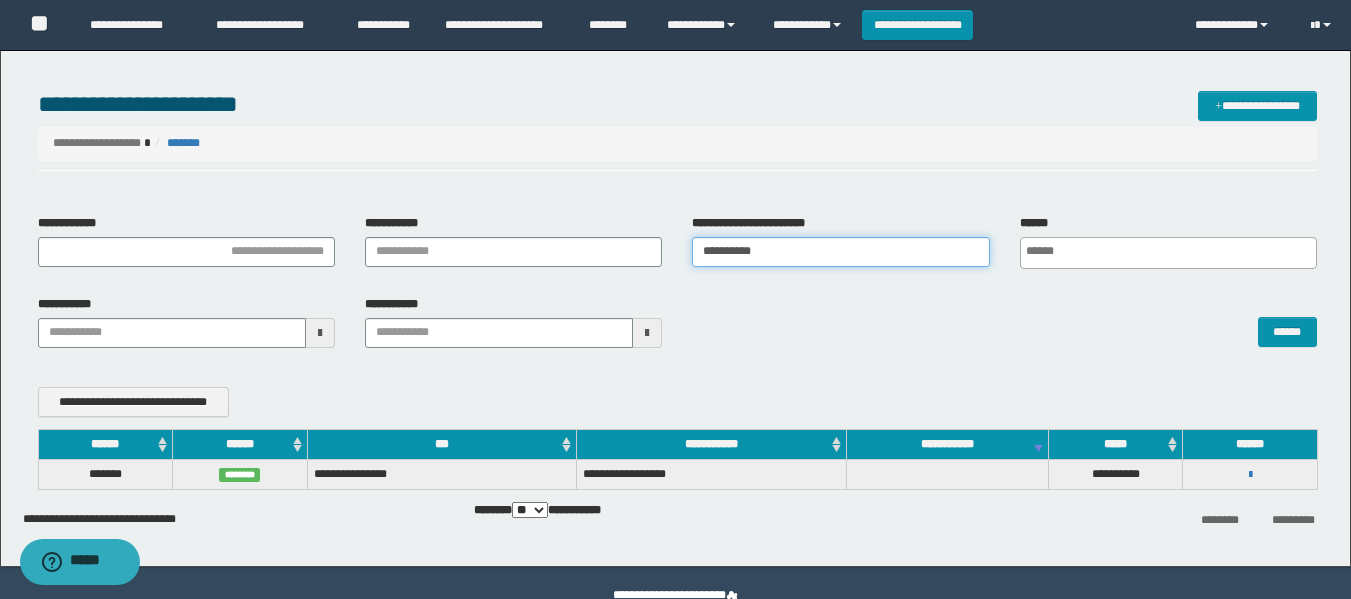 drag, startPoint x: 775, startPoint y: 250, endPoint x: 700, endPoint y: 248, distance: 75.026665 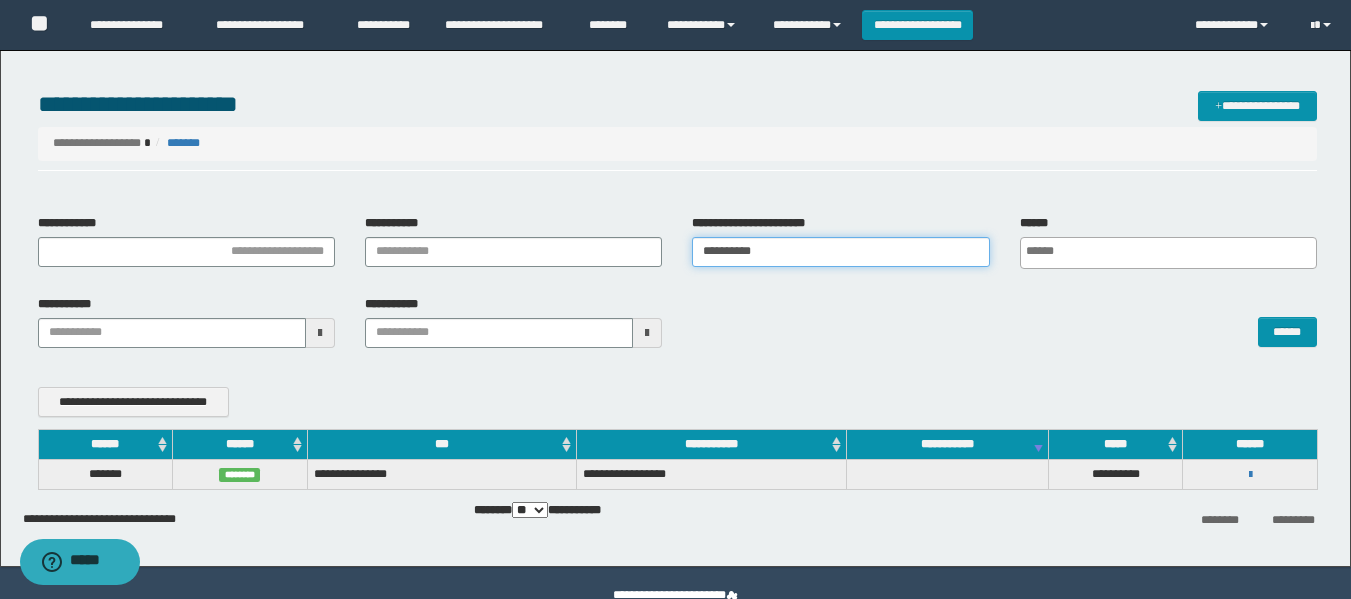 type on "**********" 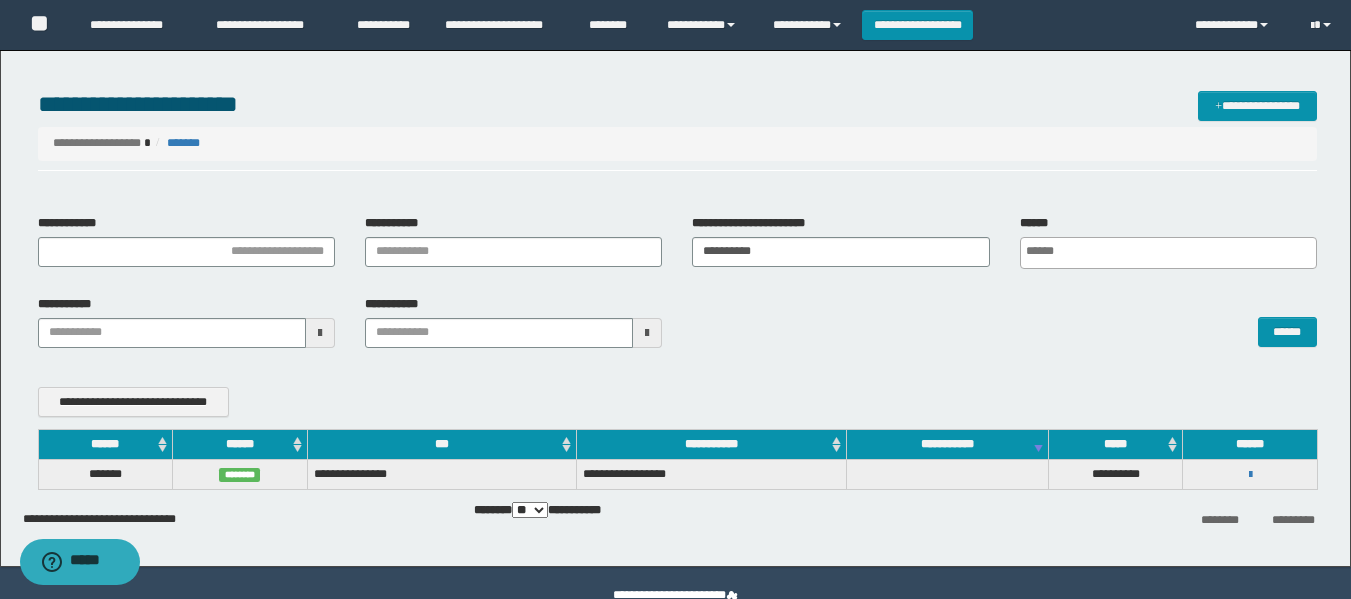scroll, scrollTop: 0, scrollLeft: 5, axis: horizontal 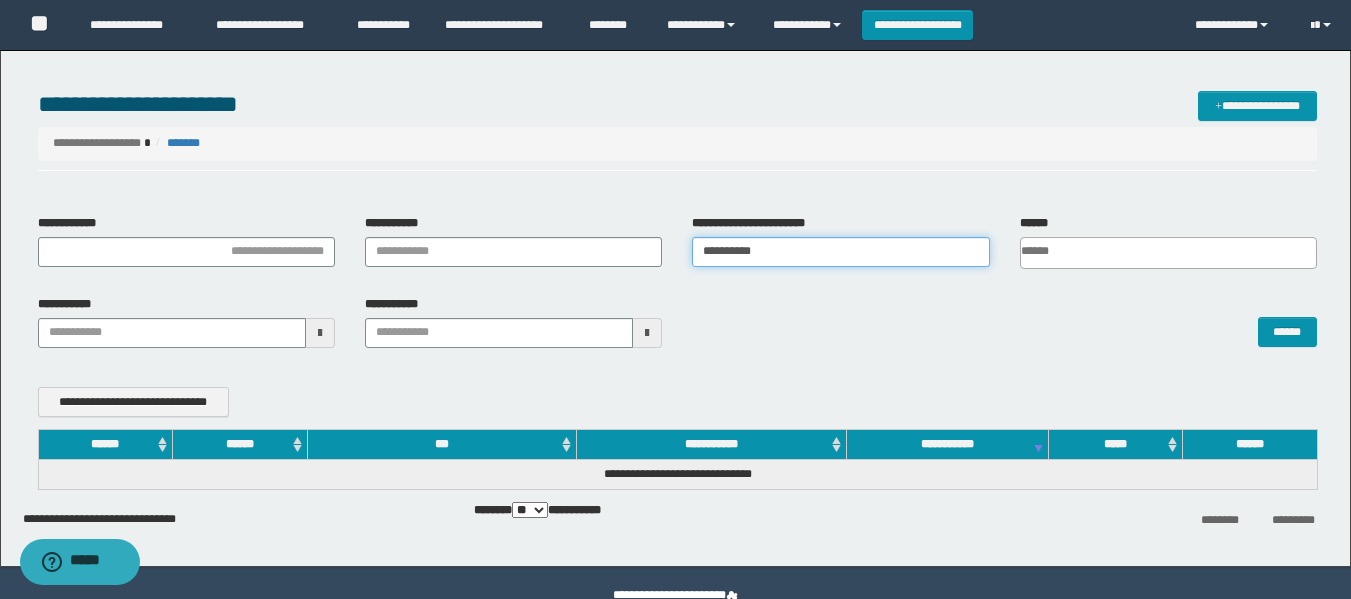 drag, startPoint x: 793, startPoint y: 254, endPoint x: 583, endPoint y: 311, distance: 217.59825 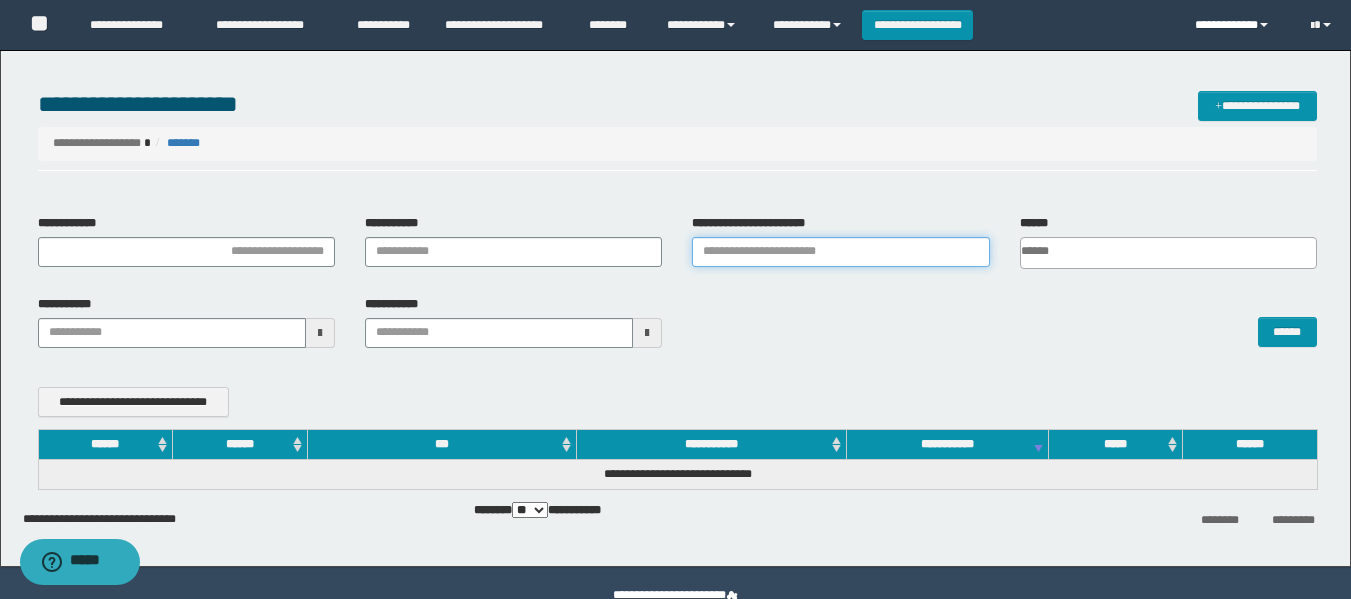 type 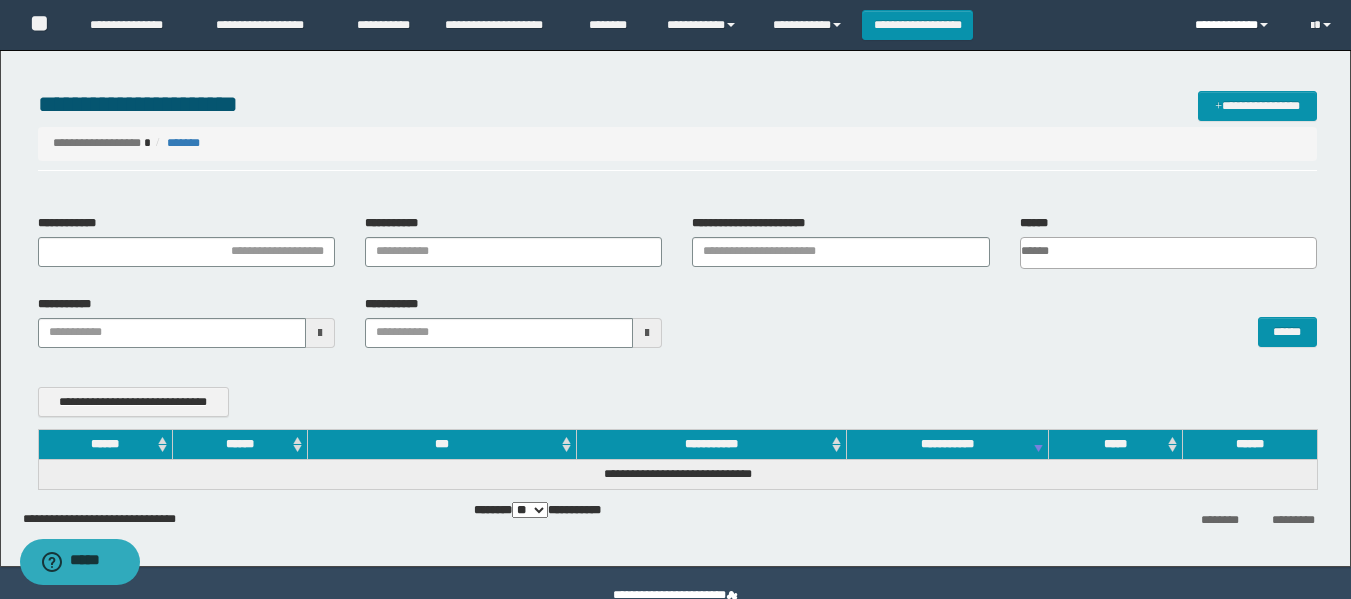 click on "**********" at bounding box center [1237, 25] 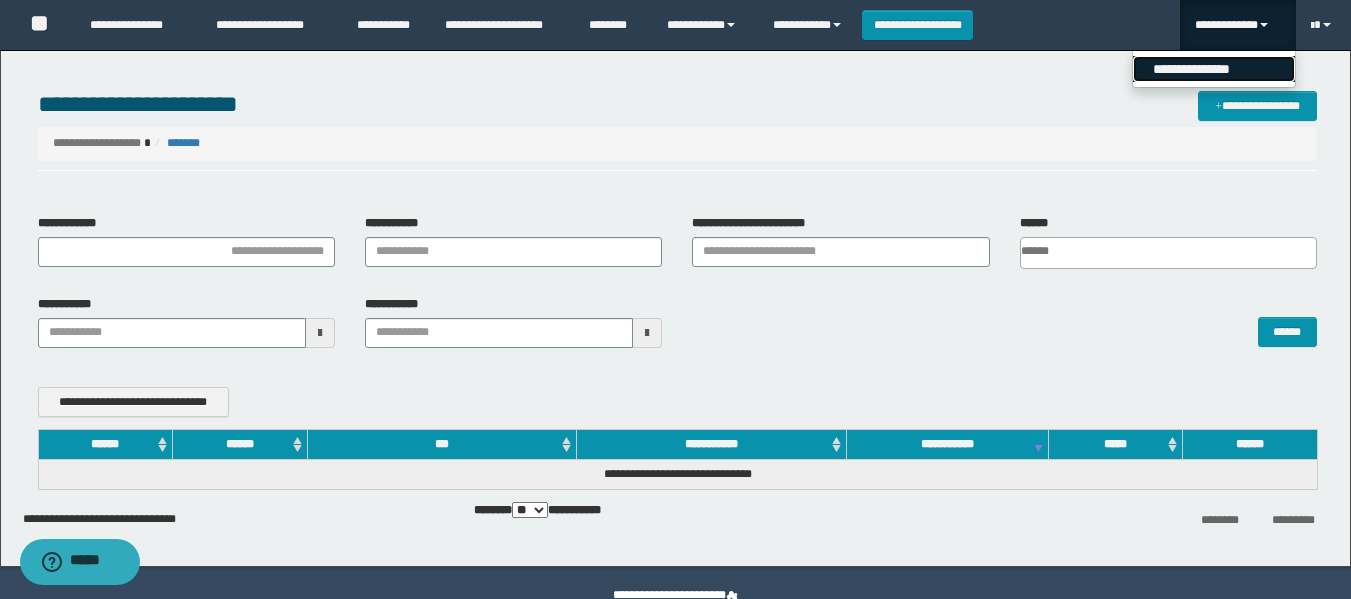 drag, startPoint x: 1199, startPoint y: 57, endPoint x: 1061, endPoint y: 125, distance: 153.84407 